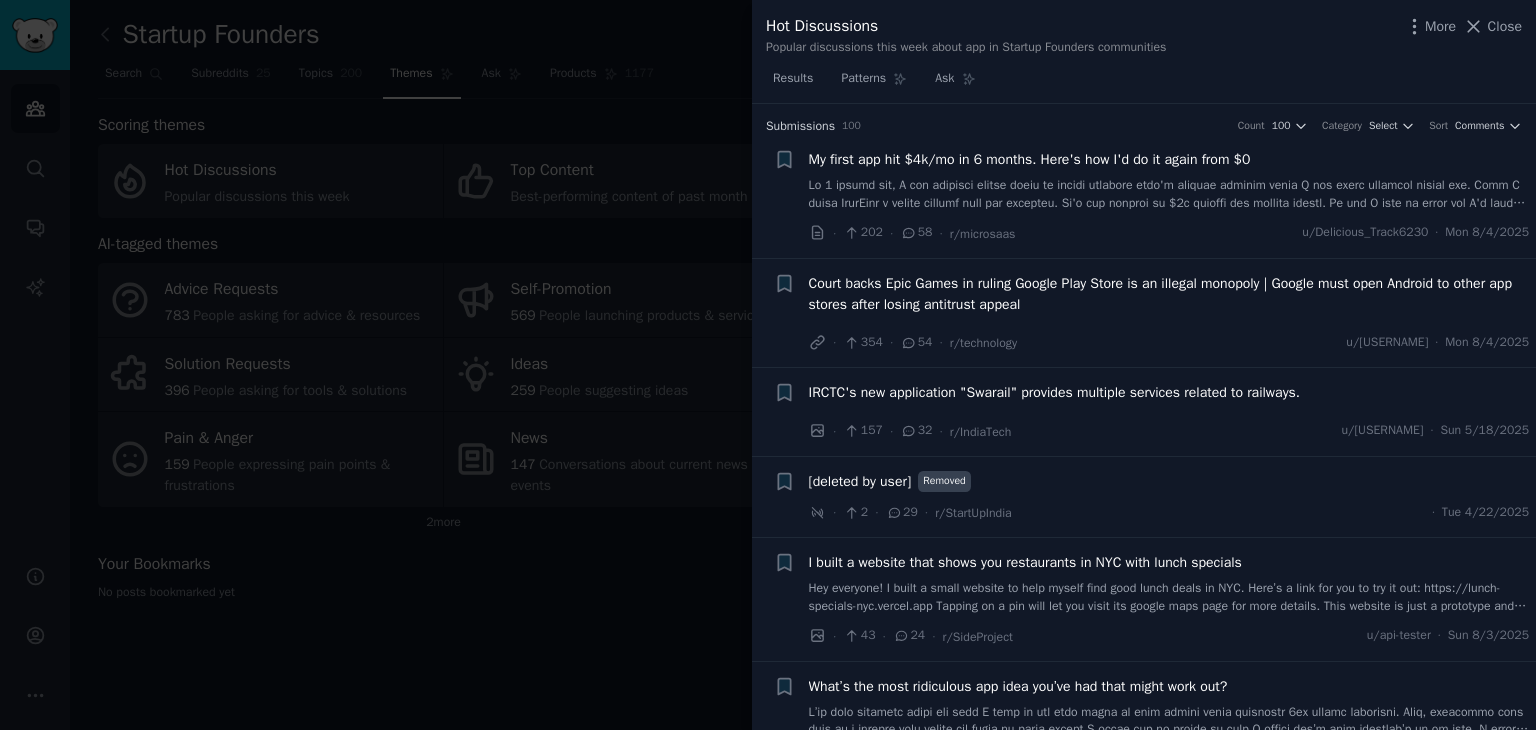 scroll, scrollTop: 0, scrollLeft: 0, axis: both 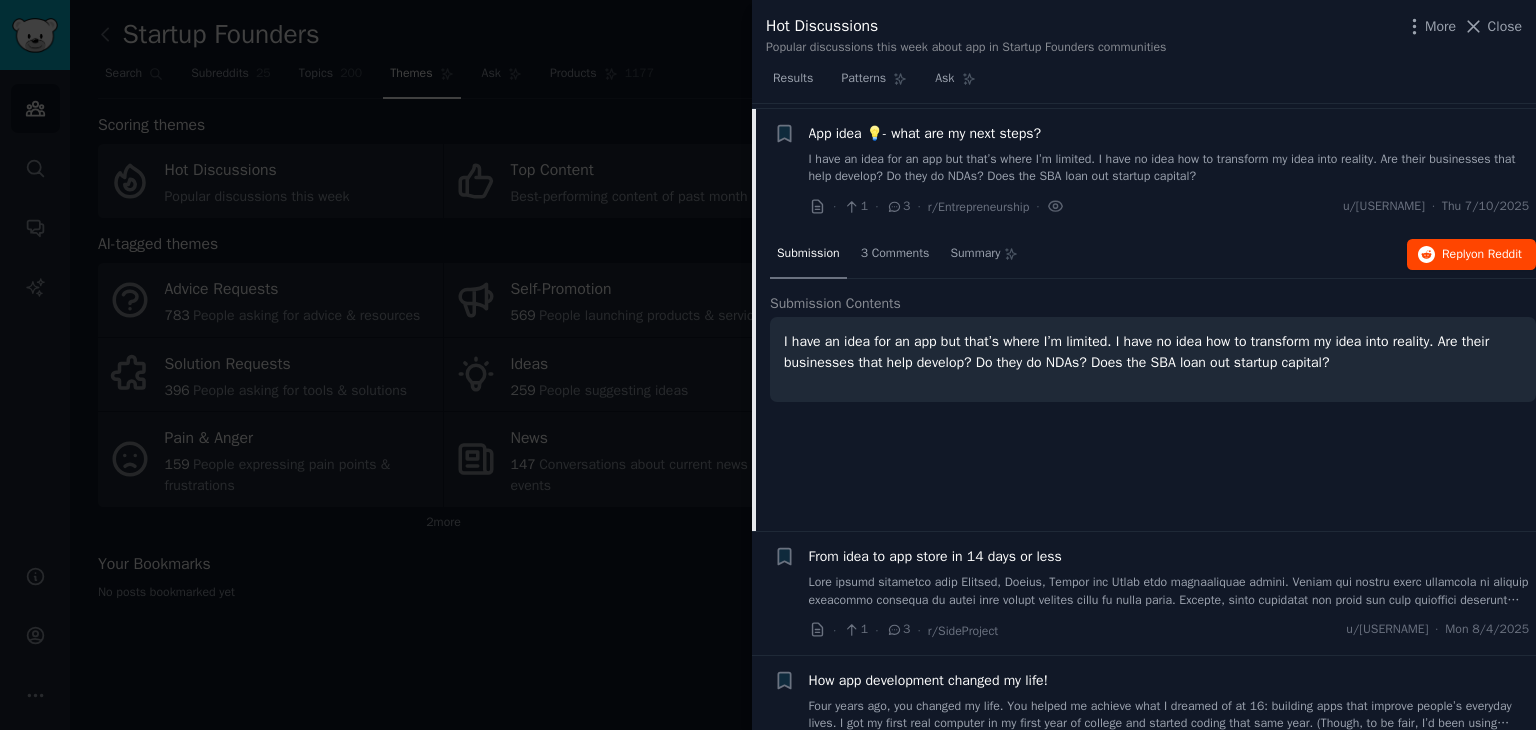 click on "Reply  on Reddit" at bounding box center (1482, 255) 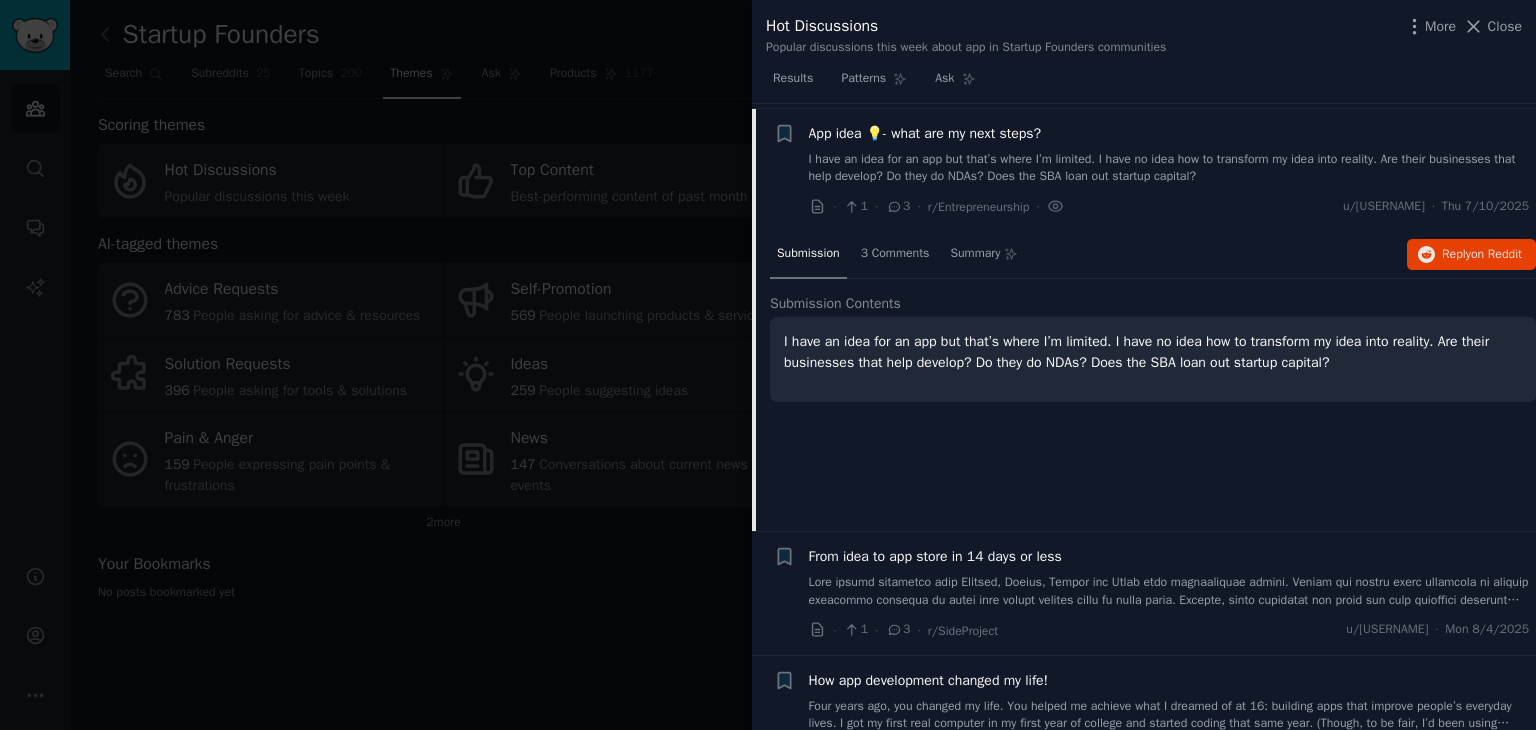 click at bounding box center [768, 365] 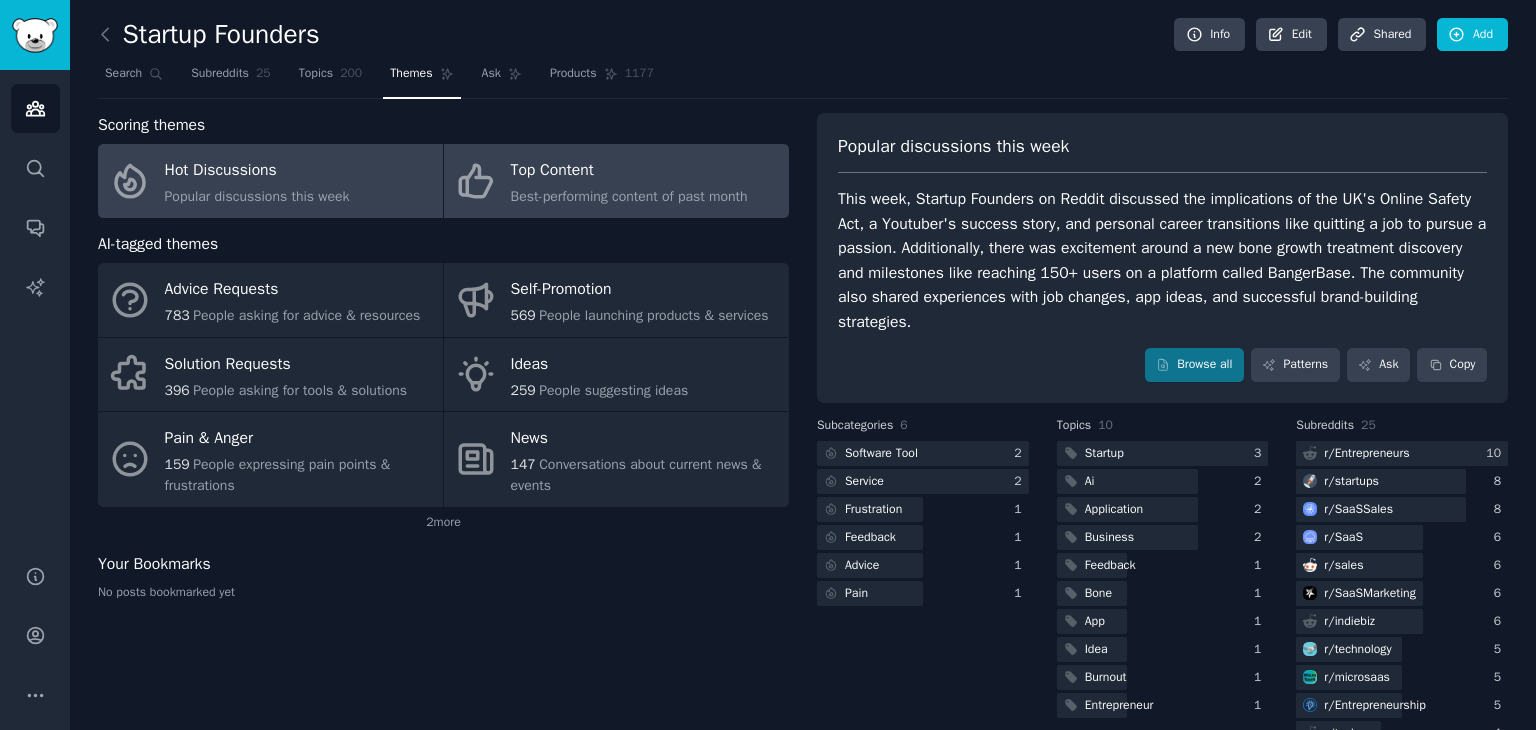 click on "Top Content Best-performing content of past month" at bounding box center [616, 181] 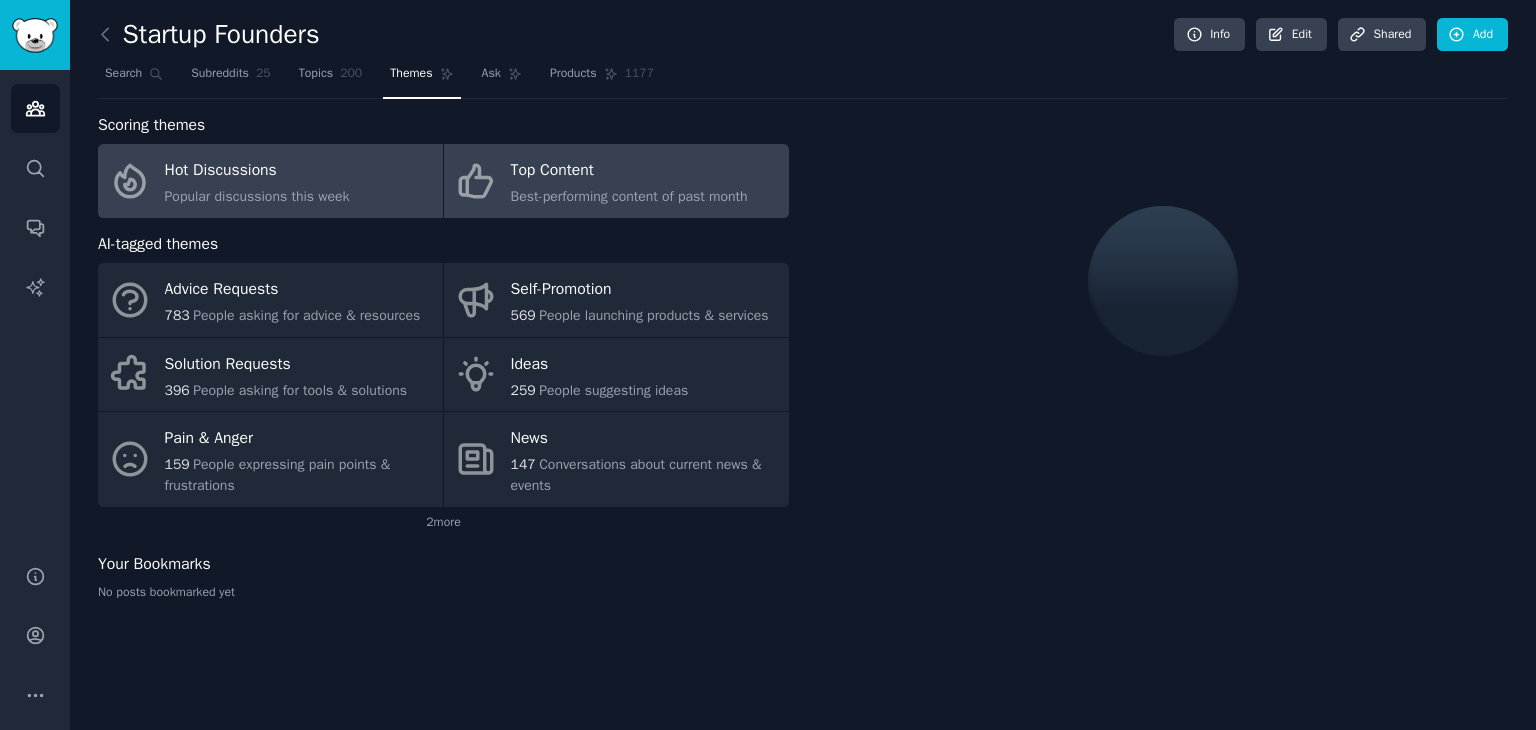 click on "Hot Discussions" at bounding box center (257, 171) 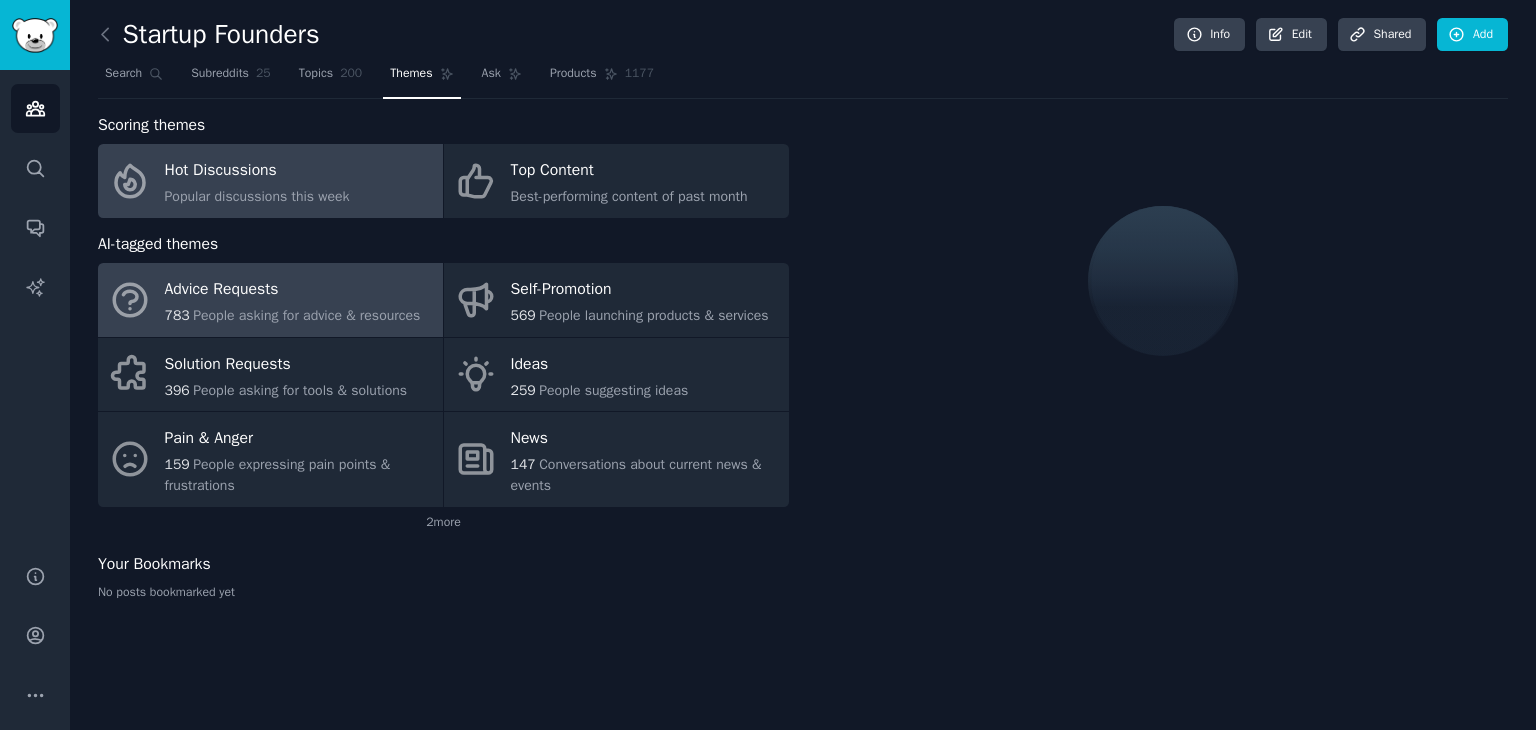 click on "People asking for advice & resources" at bounding box center (306, 315) 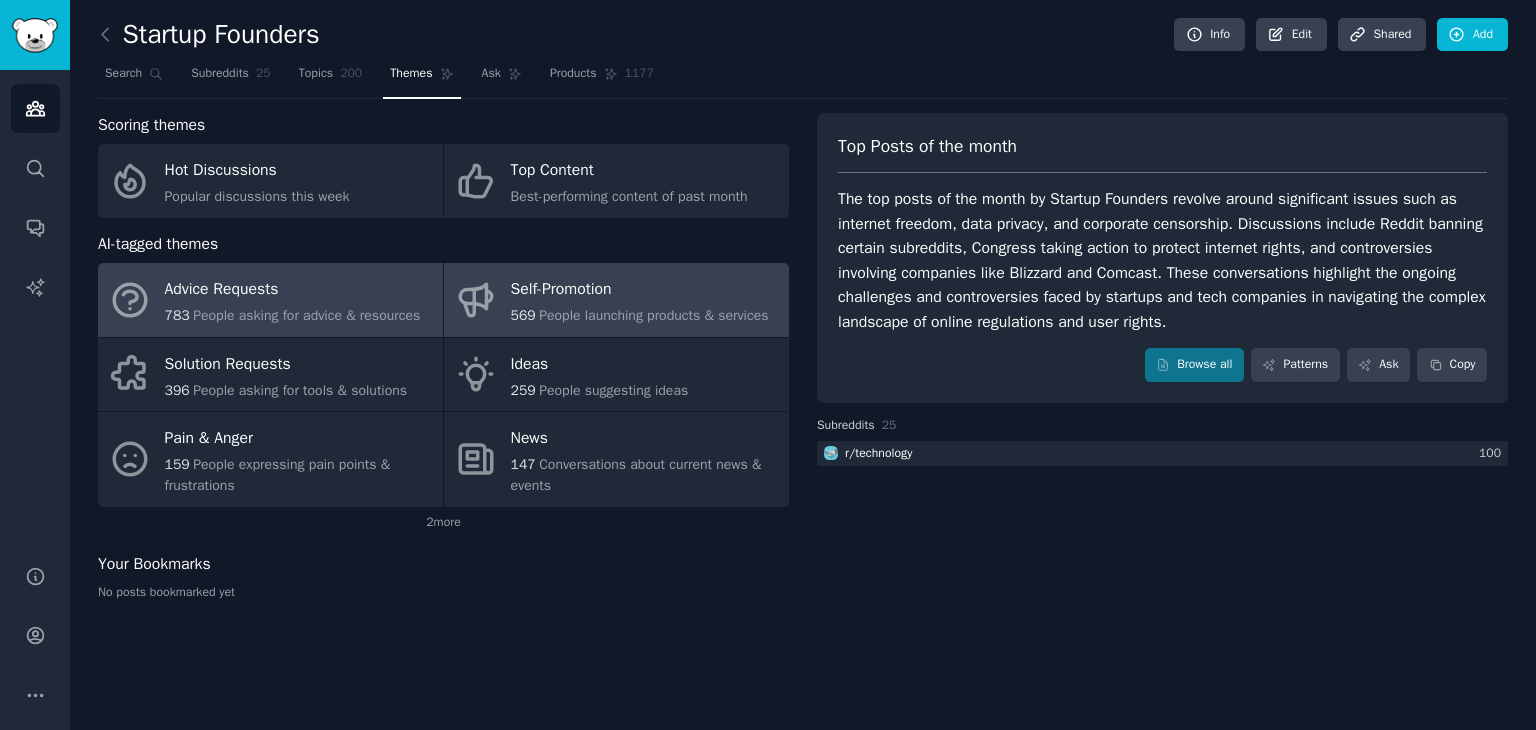 click on "Self-Promotion 569 People launching products & services" at bounding box center (616, 300) 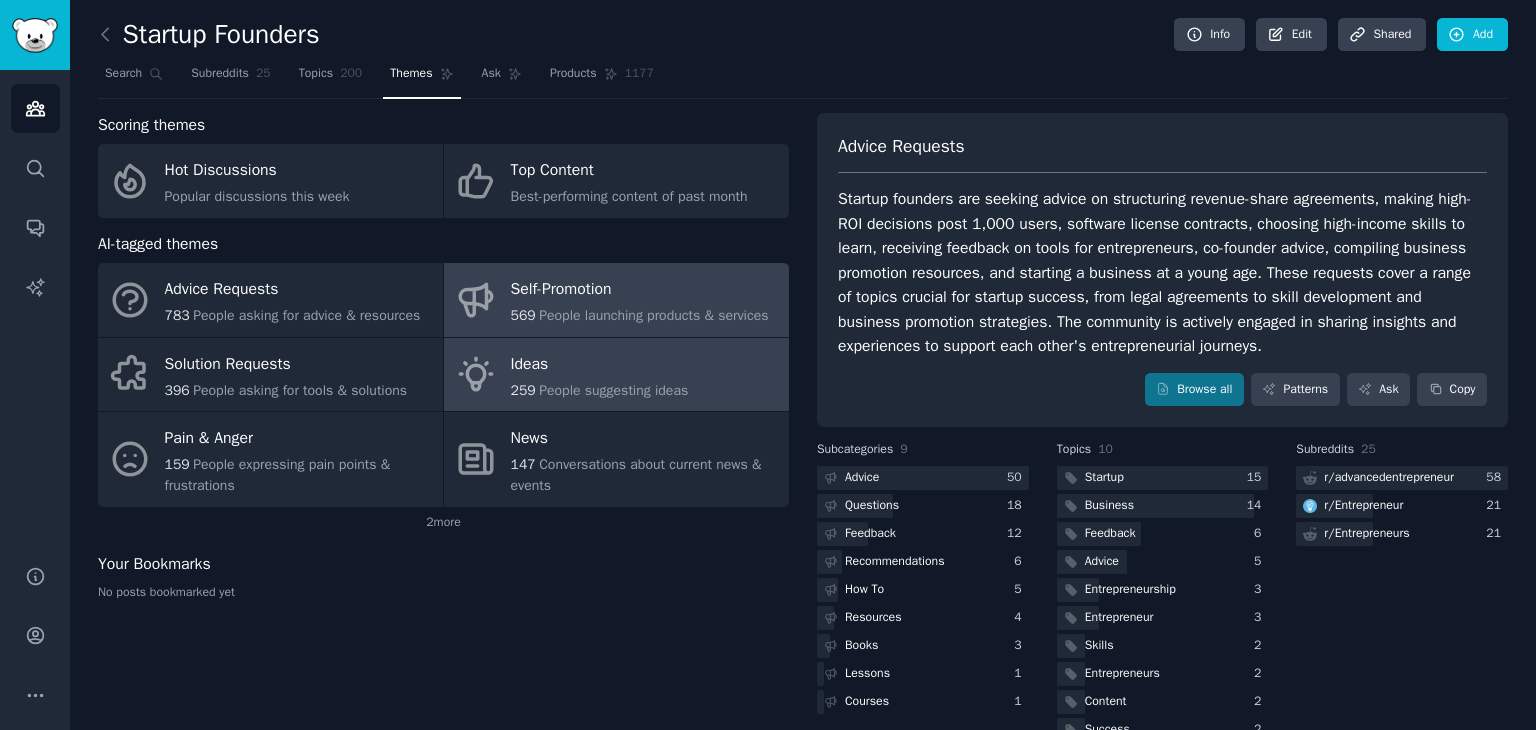 click on "Ideas" at bounding box center [600, 364] 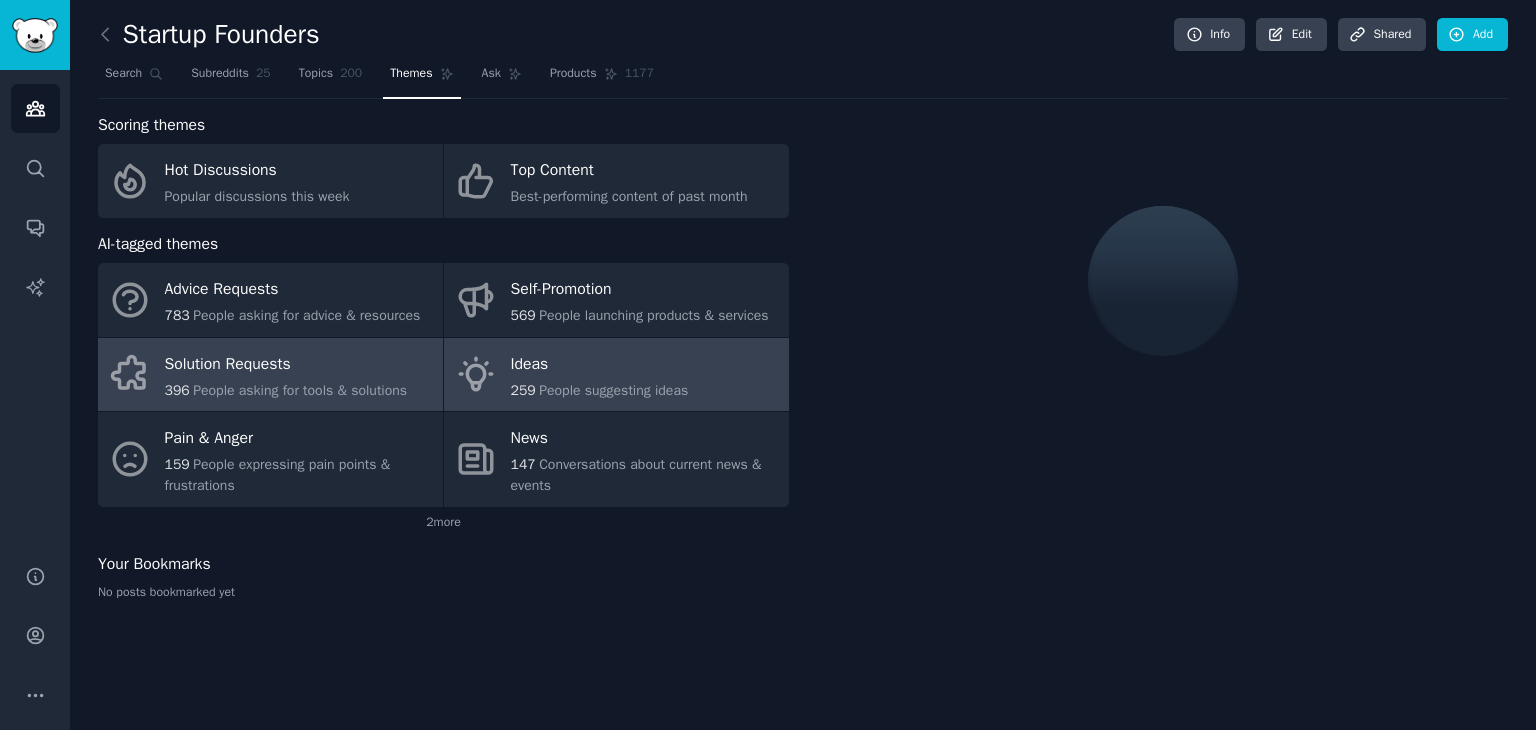 click on "Solution Requests" at bounding box center (286, 364) 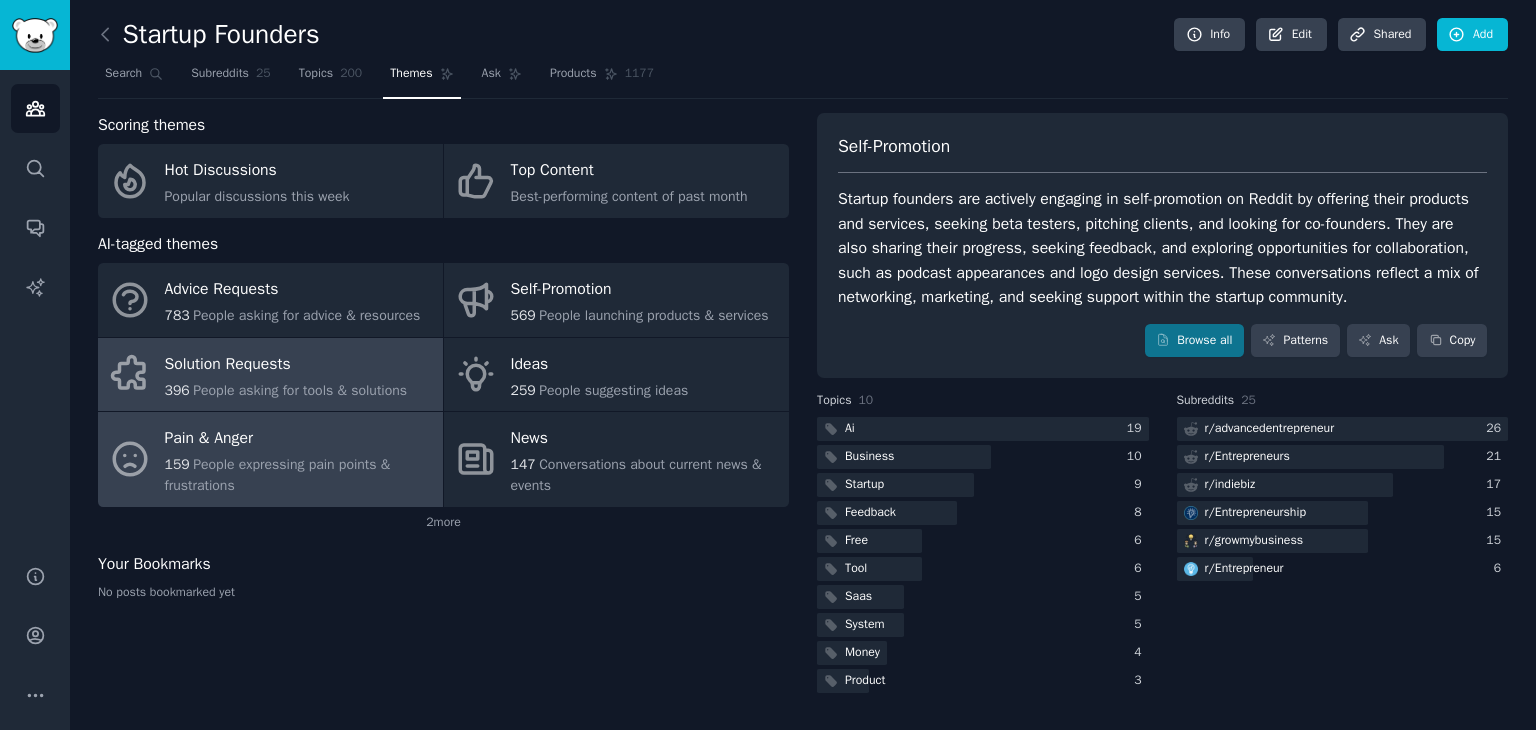 click on "159 People expressing pain points & frustrations" at bounding box center [299, 475] 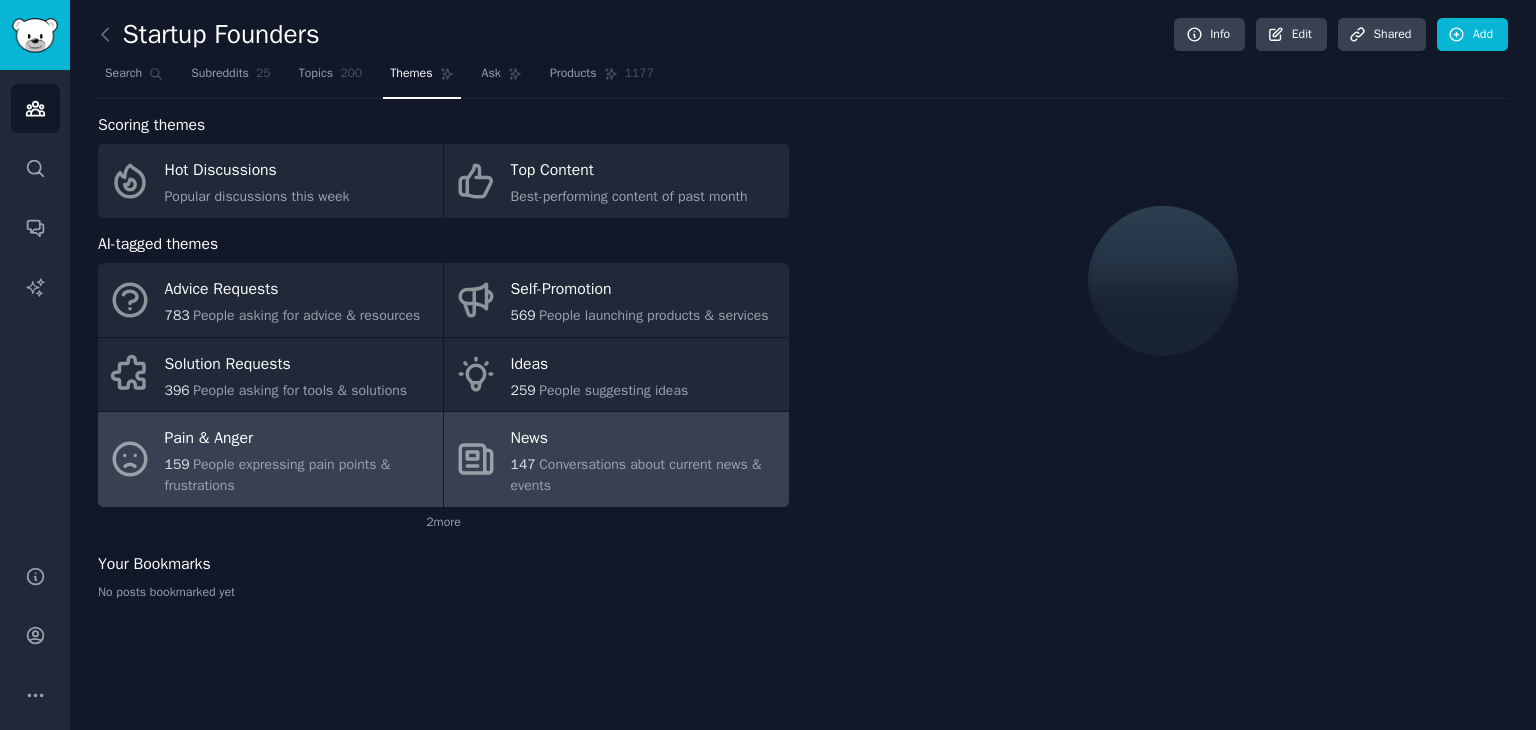 click on "News" at bounding box center [645, 439] 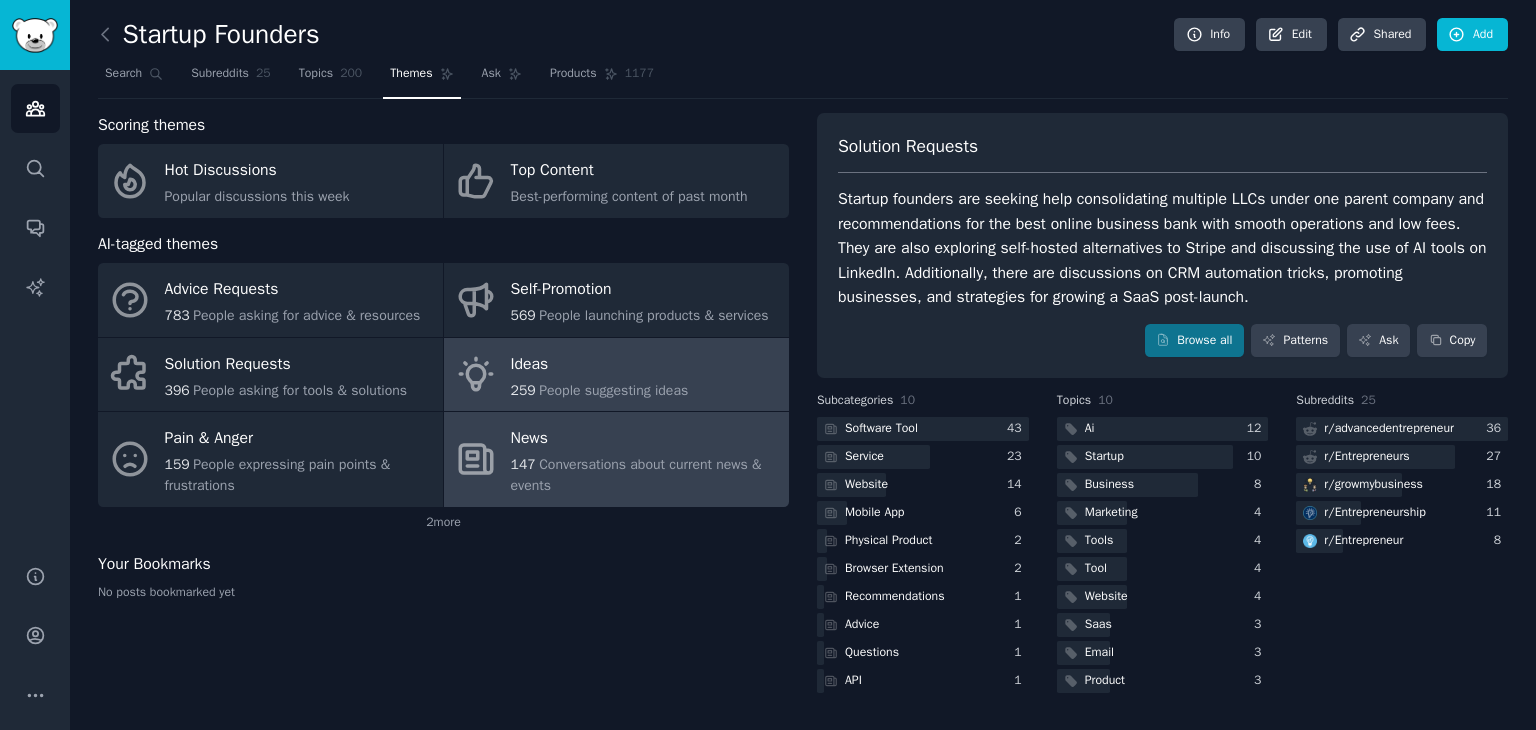 click on "Ideas" at bounding box center (600, 364) 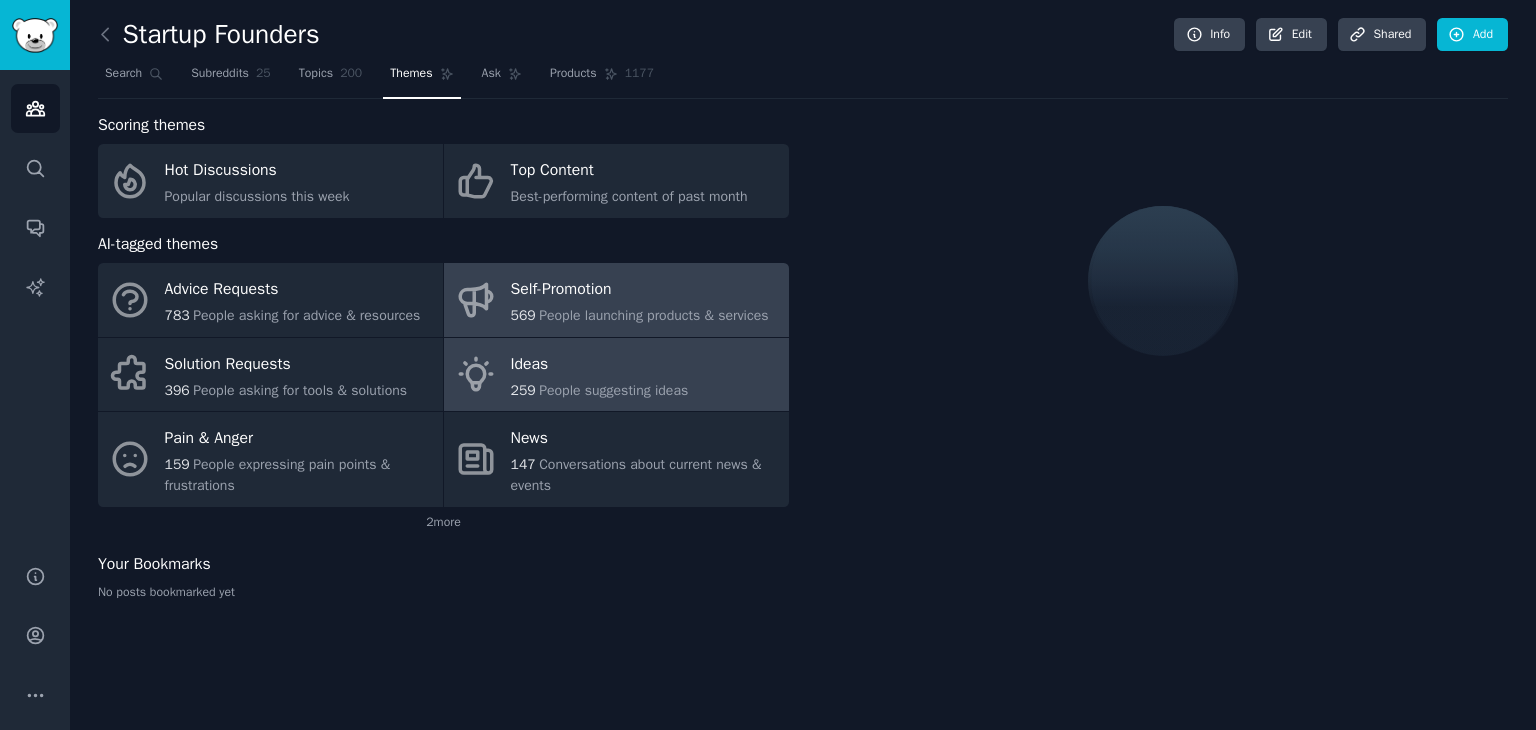 click on "Self-Promotion" at bounding box center (640, 290) 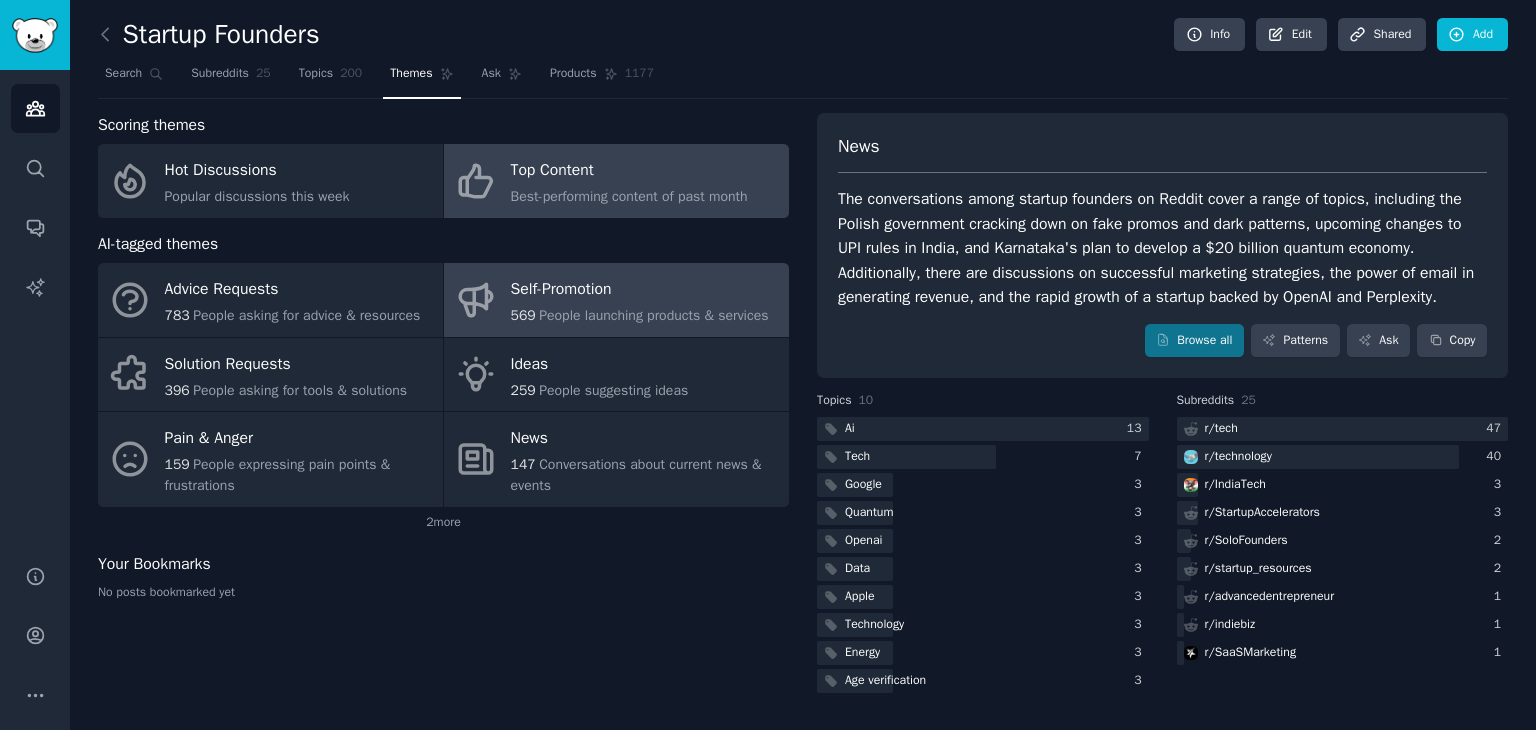 click on "Top Content" at bounding box center (629, 171) 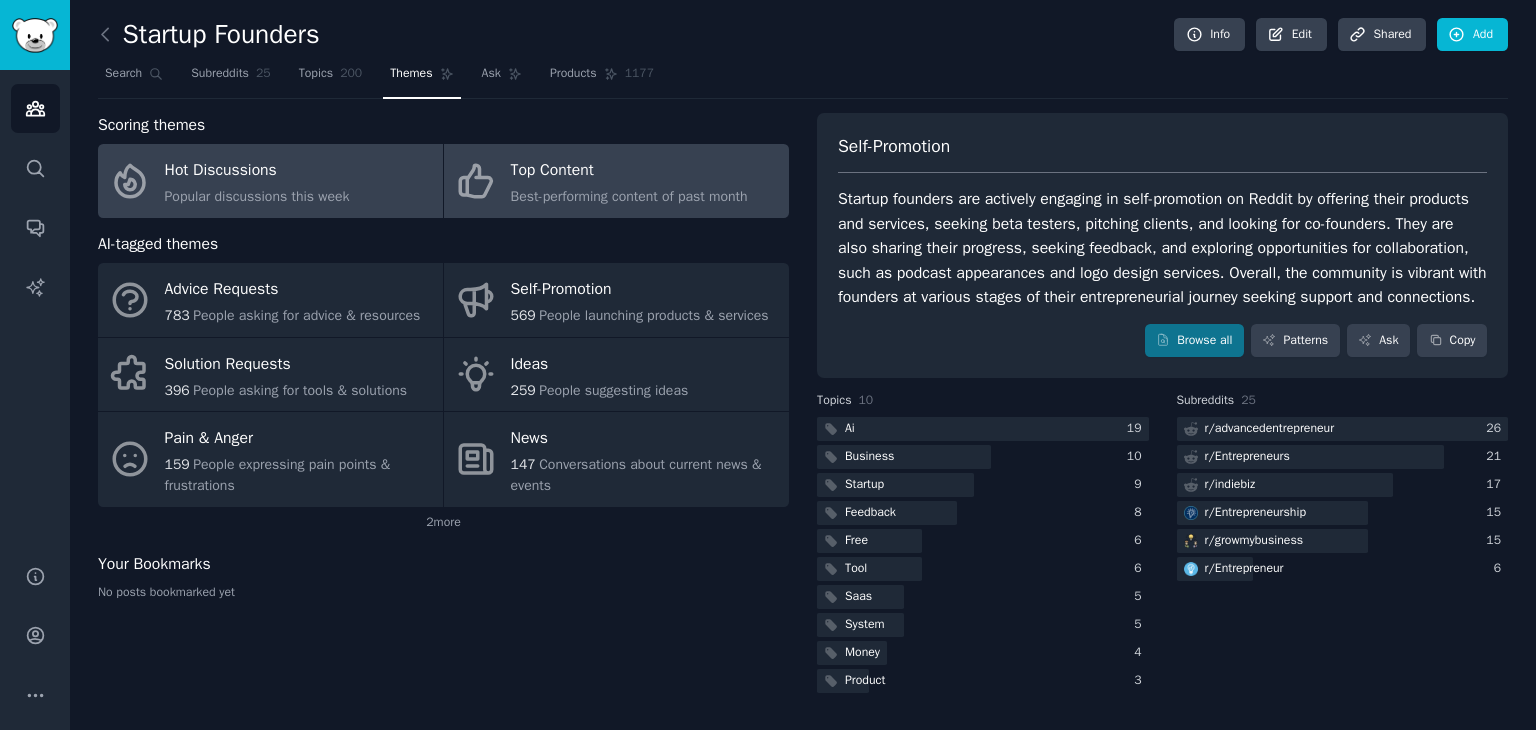 click on "Popular discussions this week" 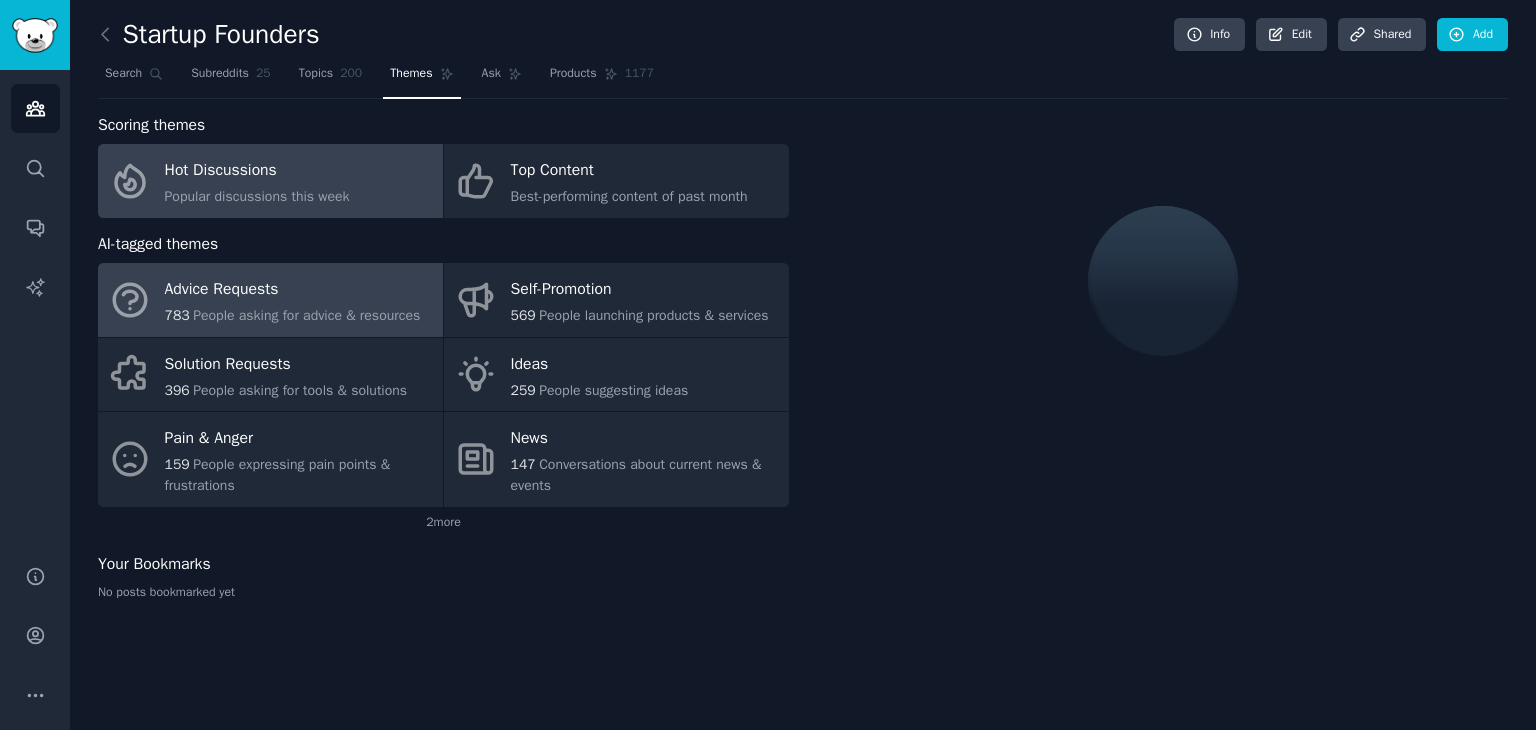 click on "People asking for advice & resources" at bounding box center [306, 315] 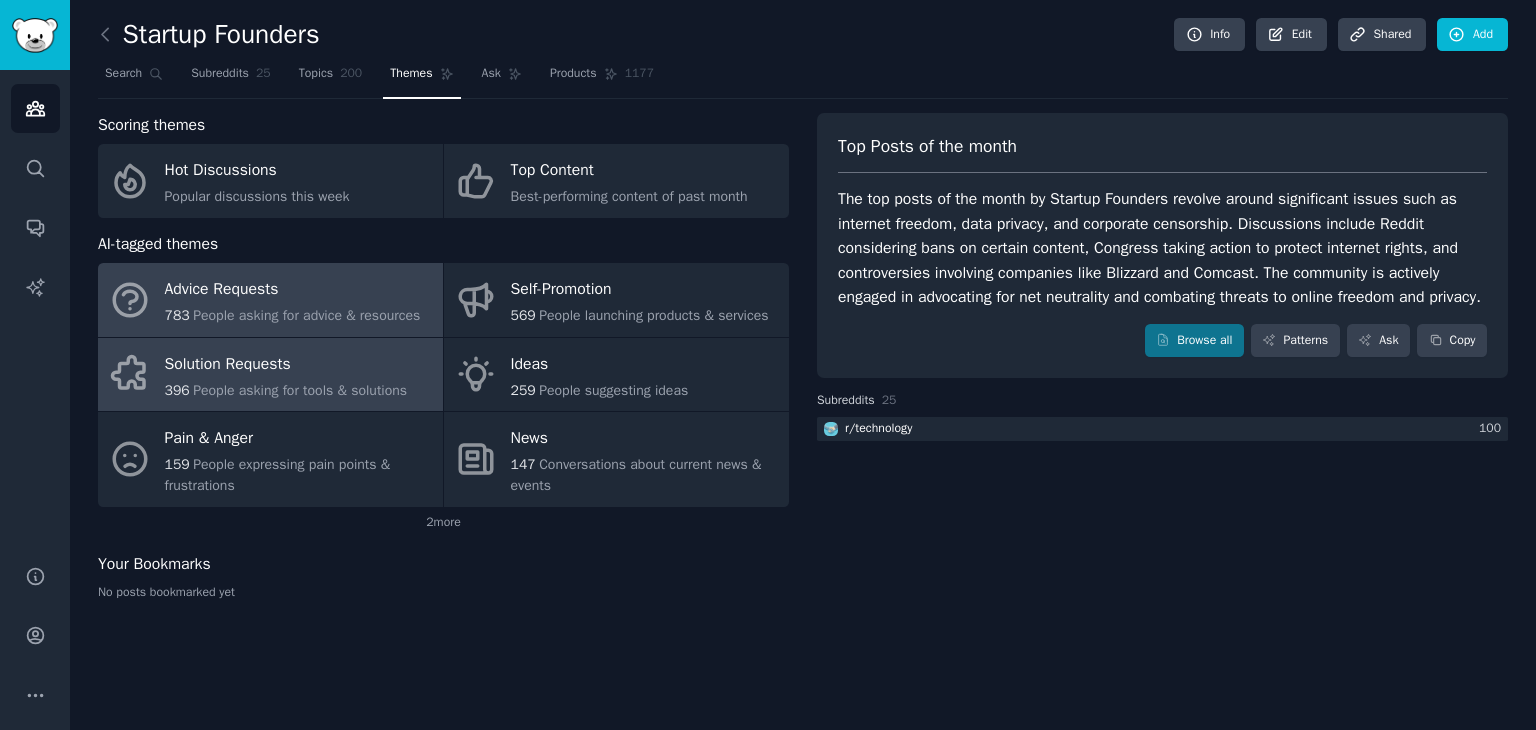 click on "People asking for tools & solutions" at bounding box center (300, 390) 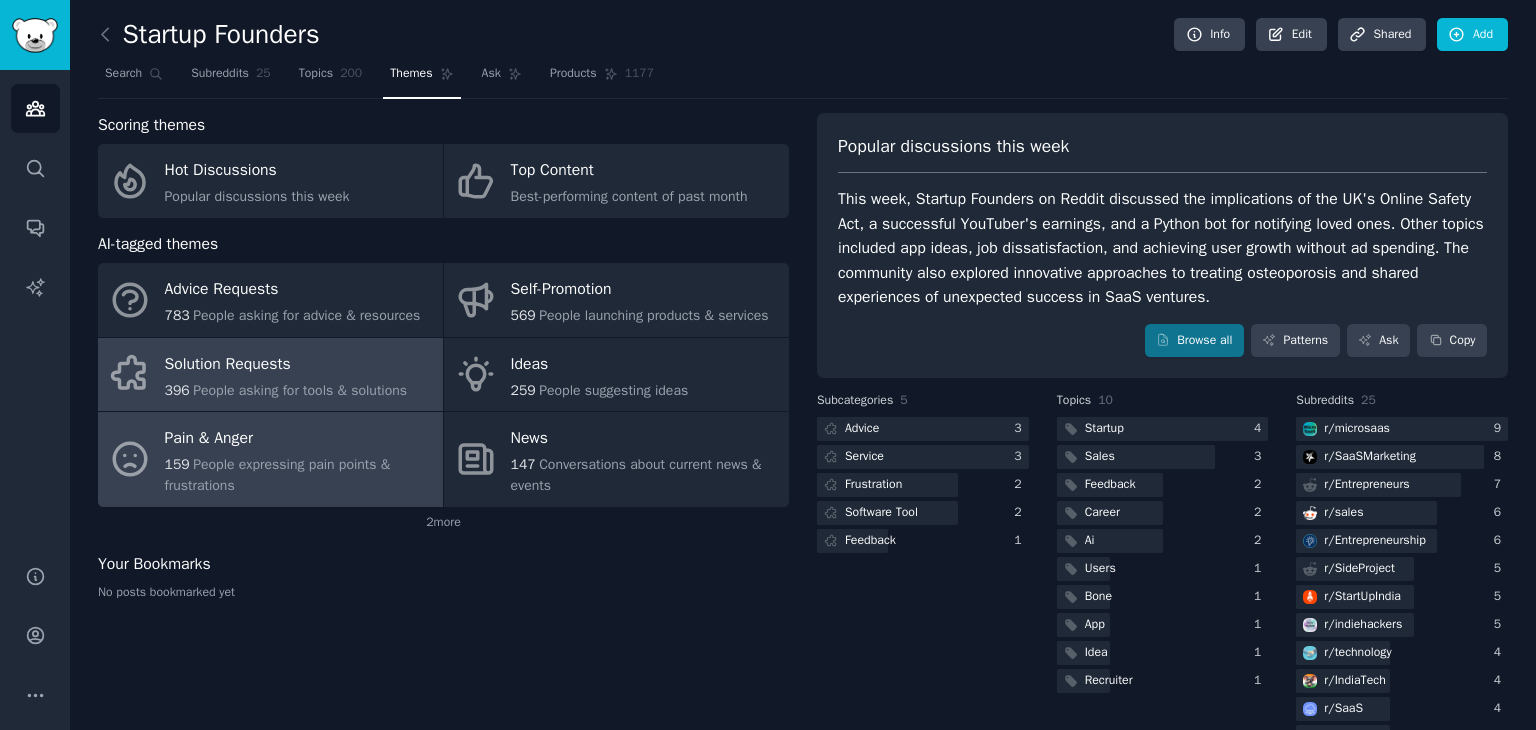 click on "People expressing pain points & frustrations" at bounding box center (278, 475) 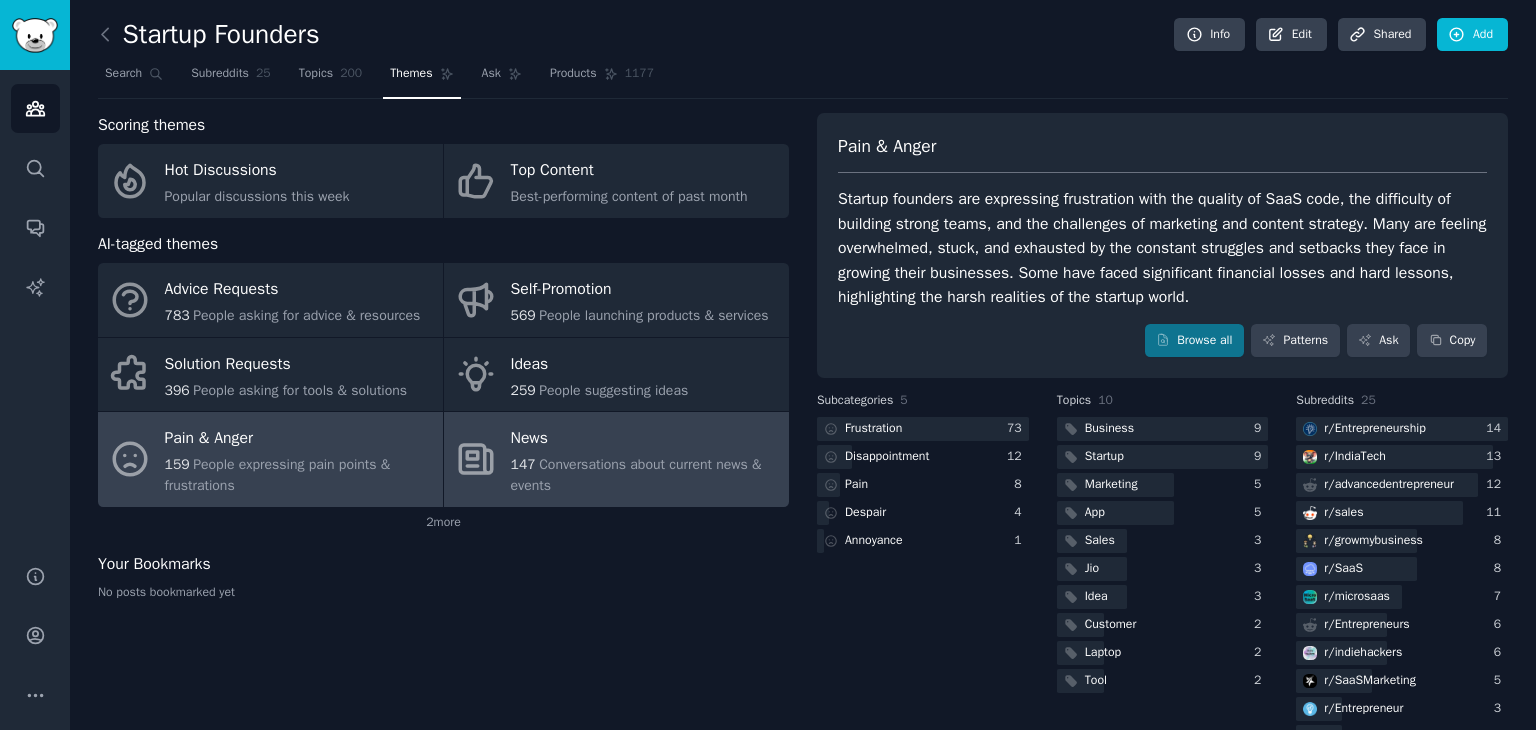 click on "147 Conversations about current news & events" at bounding box center [645, 475] 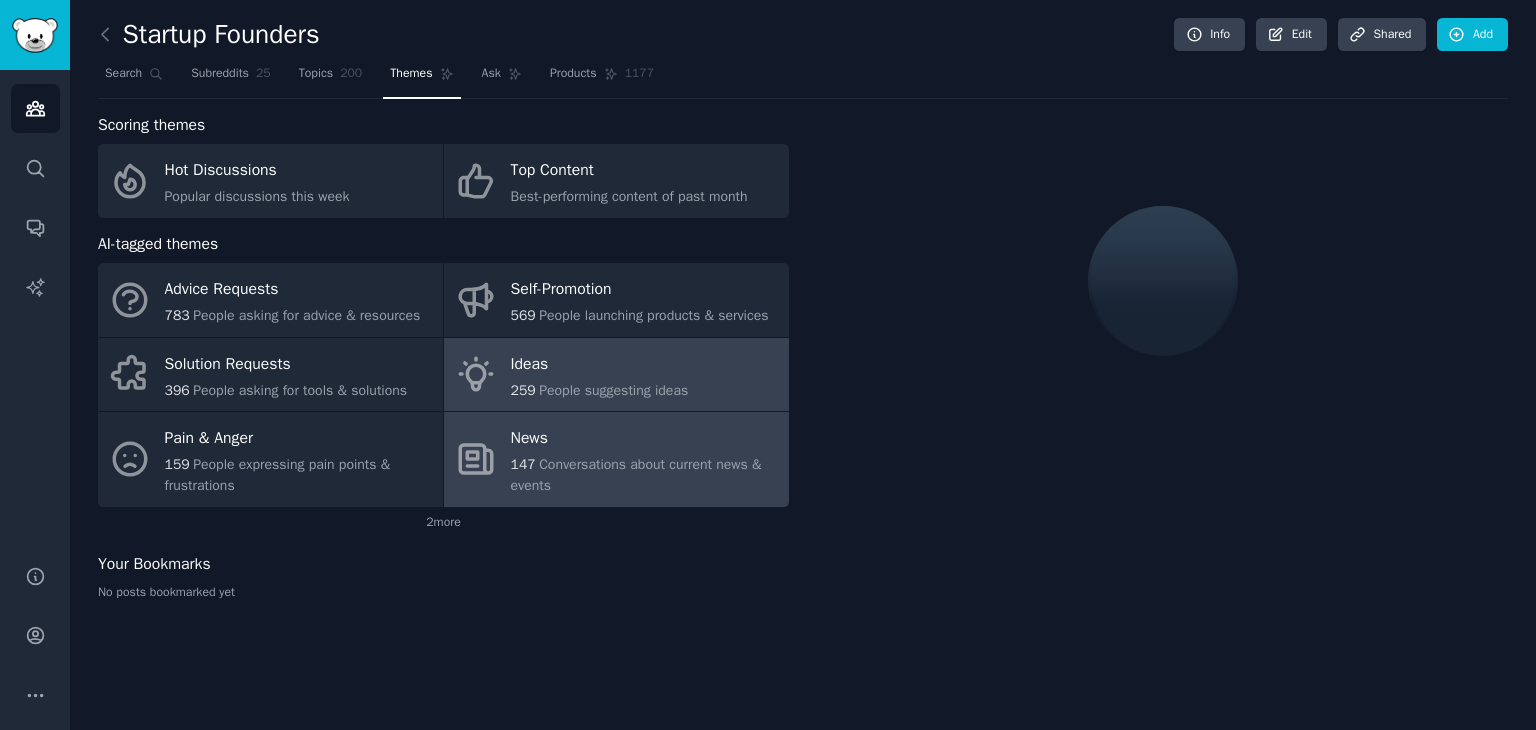 click on "Ideas" at bounding box center (600, 364) 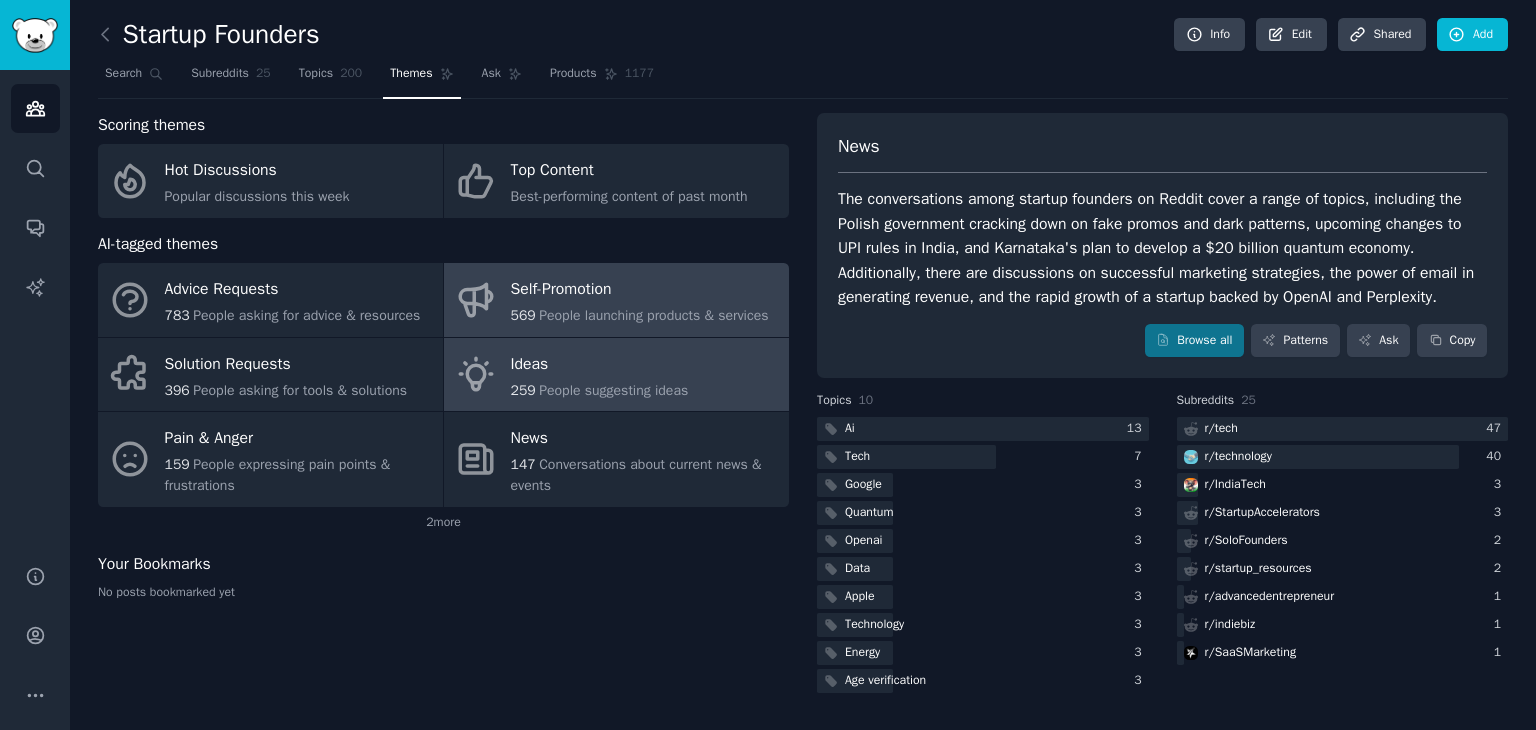 click on "Self-Promotion" at bounding box center (640, 290) 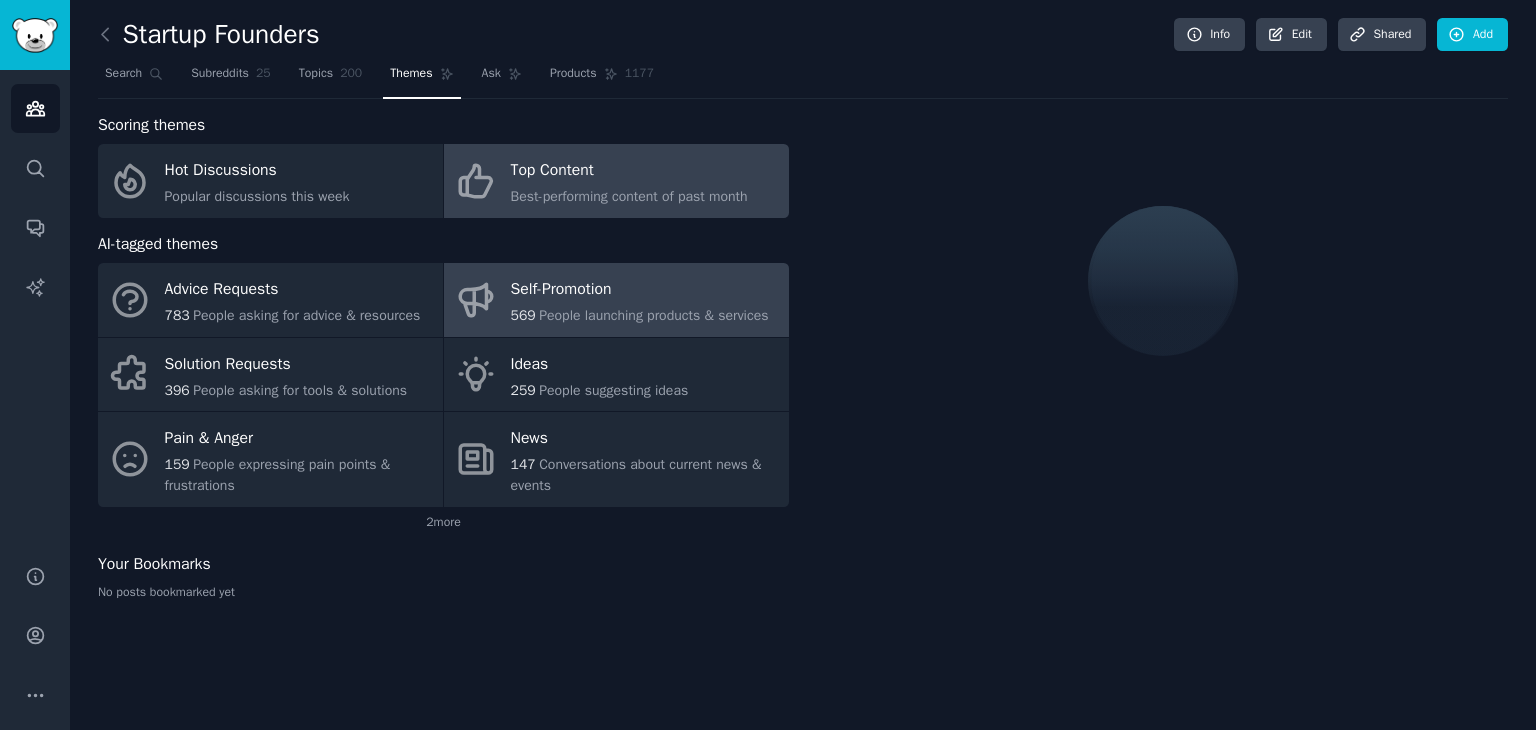 click on "Top Content" at bounding box center [629, 171] 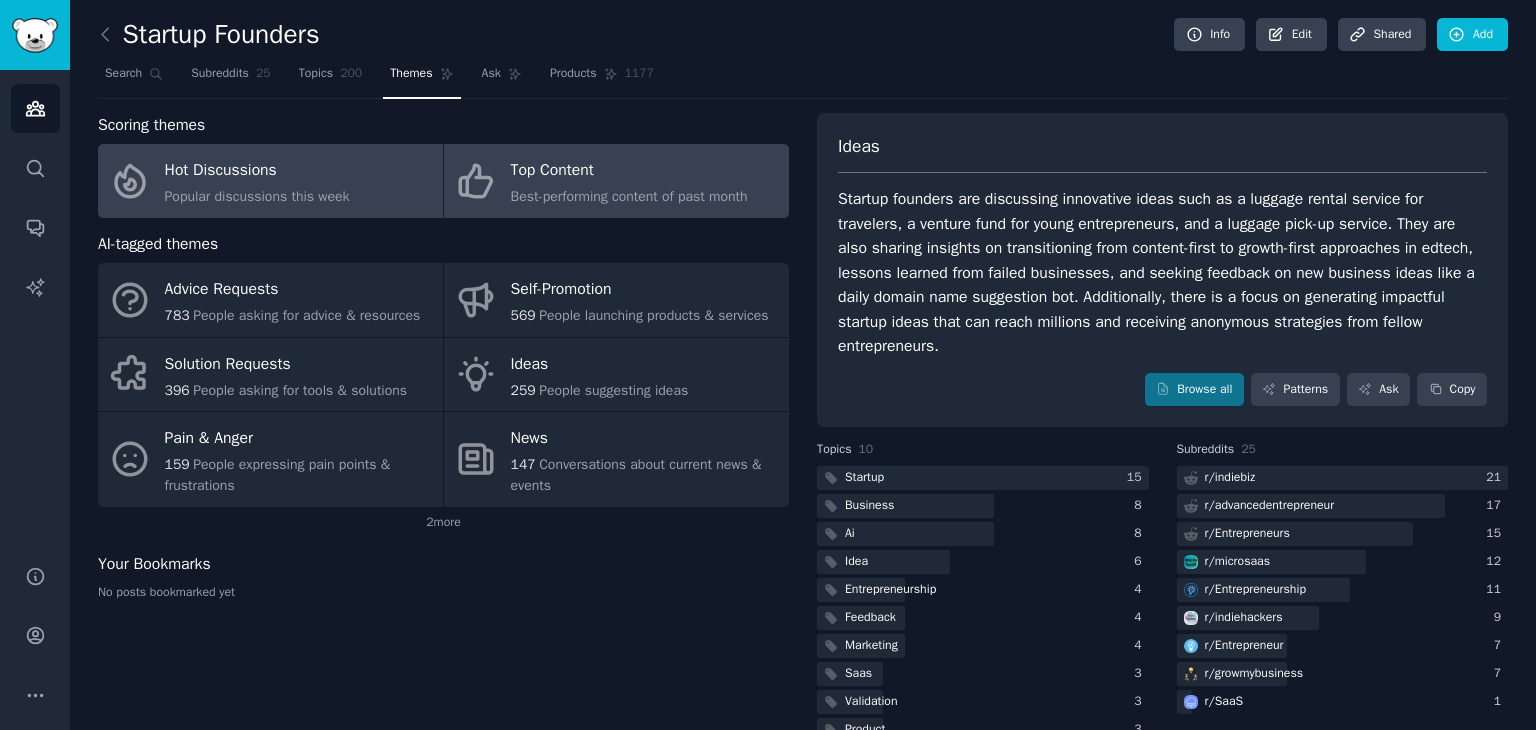 click on "Hot Discussions" at bounding box center [257, 171] 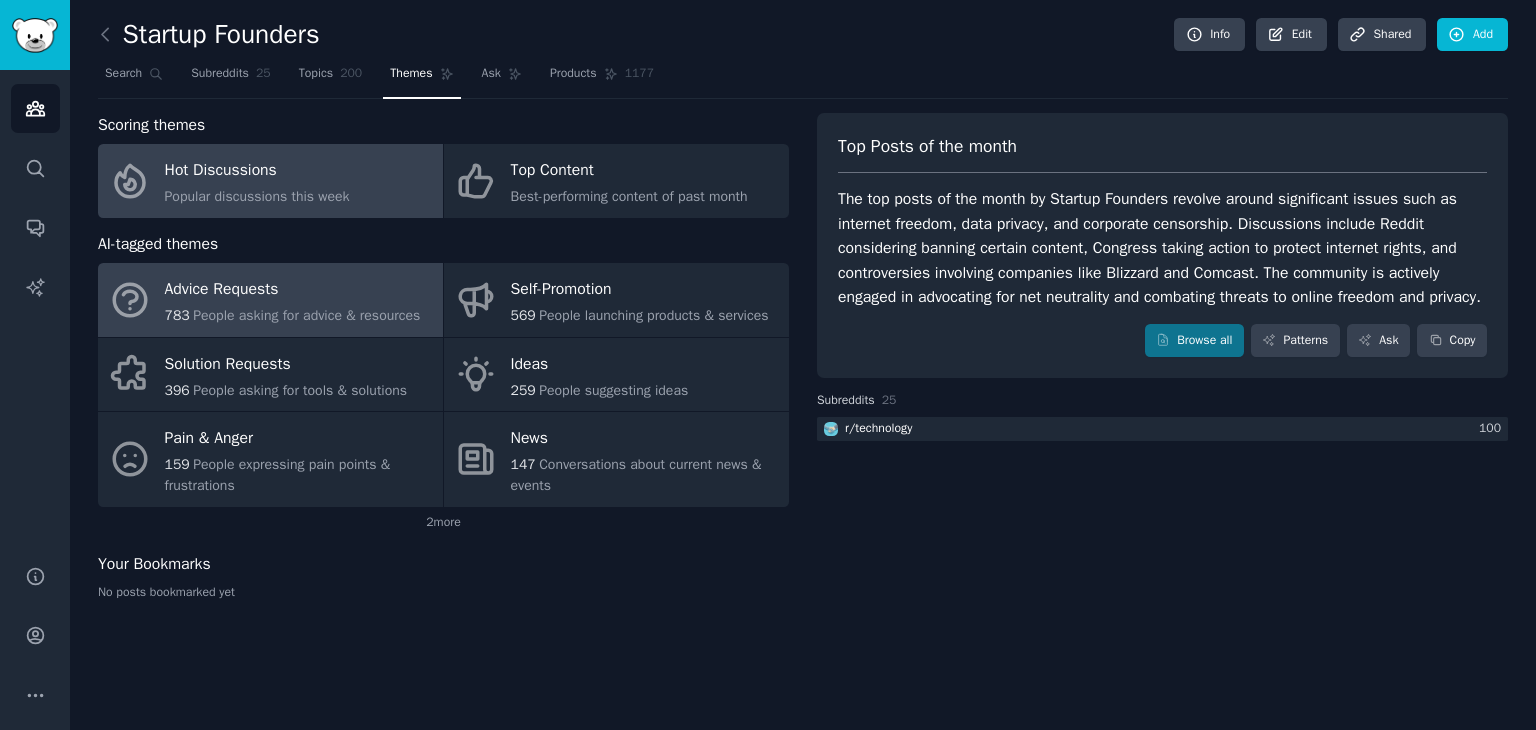 click on "People asking for advice & resources" at bounding box center (306, 315) 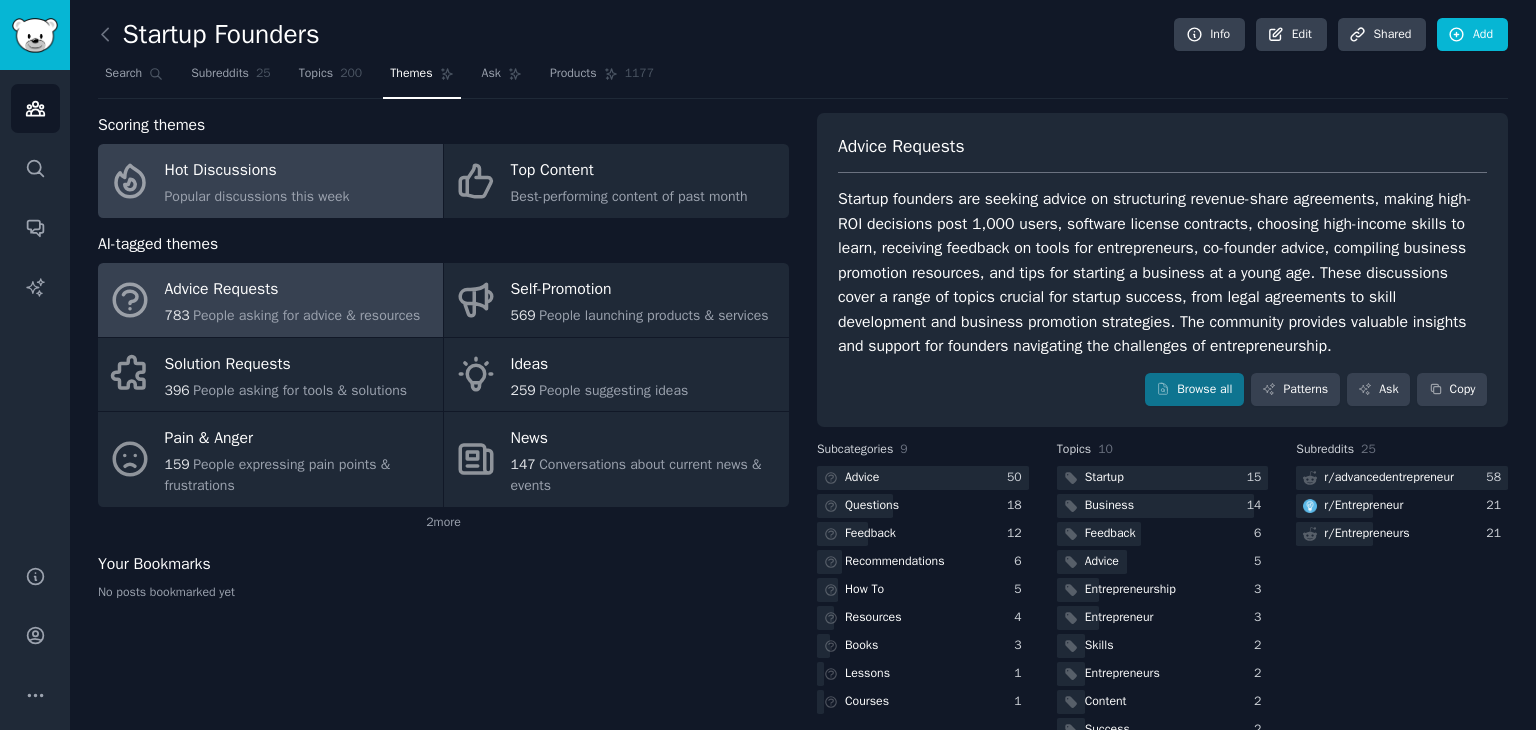 click on "Popular discussions this week" 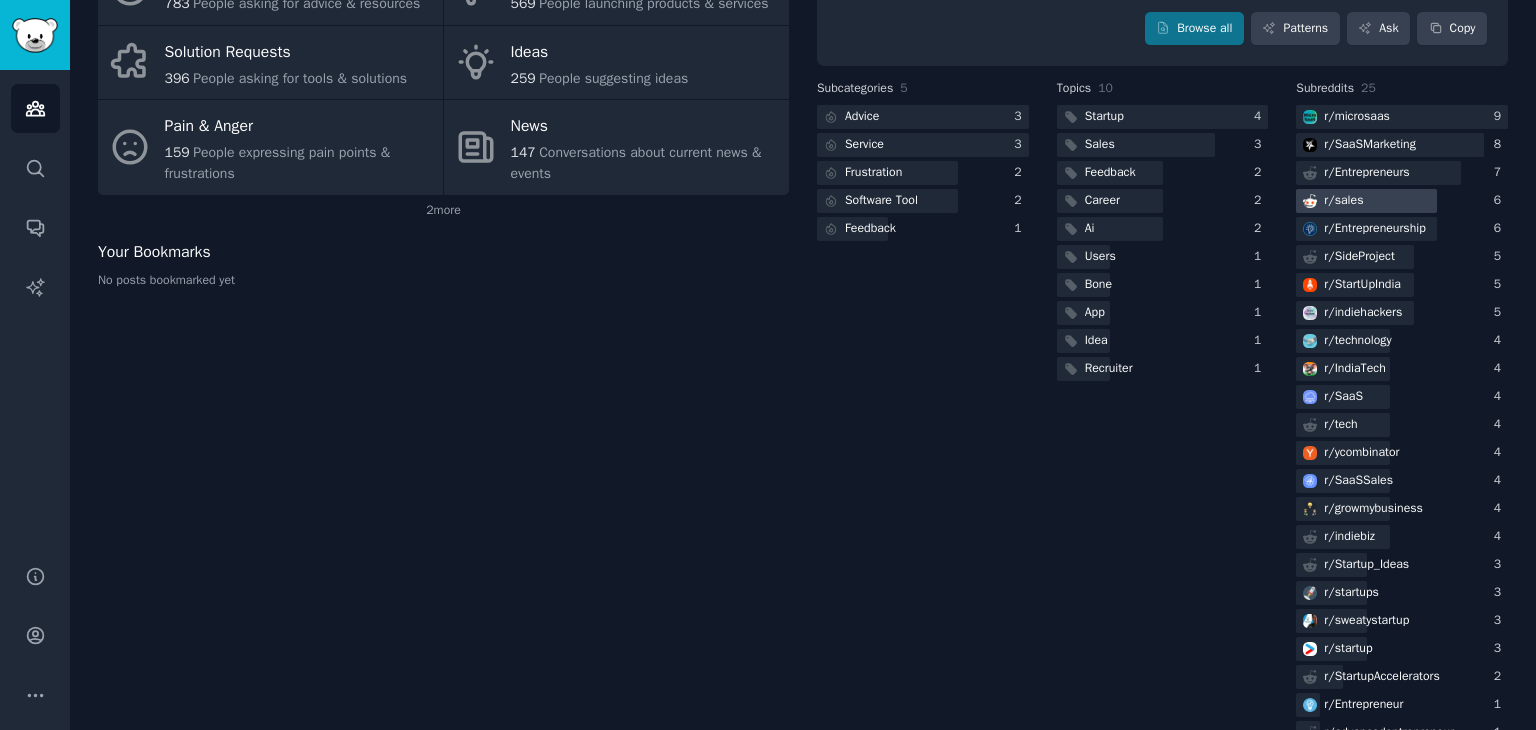 scroll, scrollTop: 0, scrollLeft: 0, axis: both 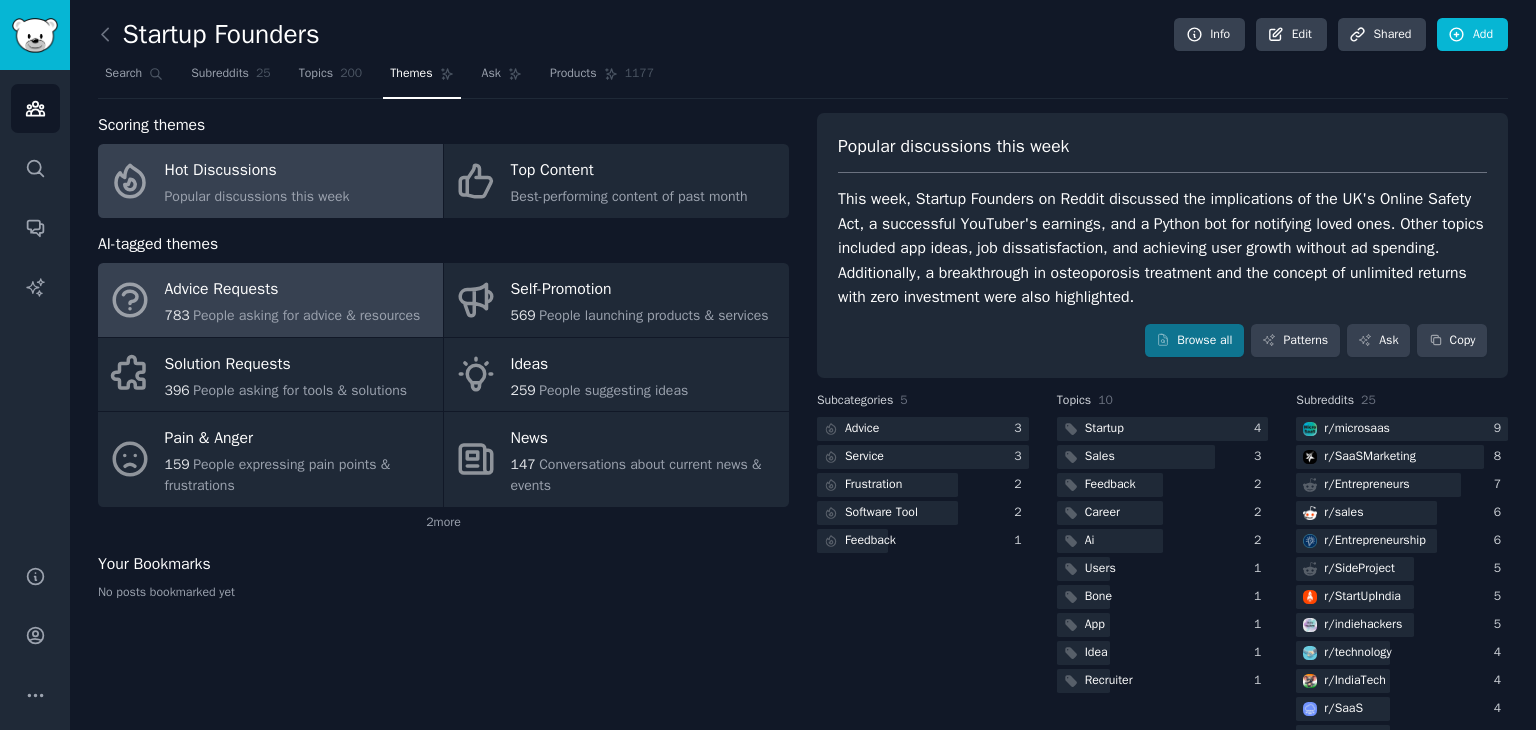 click on "Advice Requests" at bounding box center (293, 290) 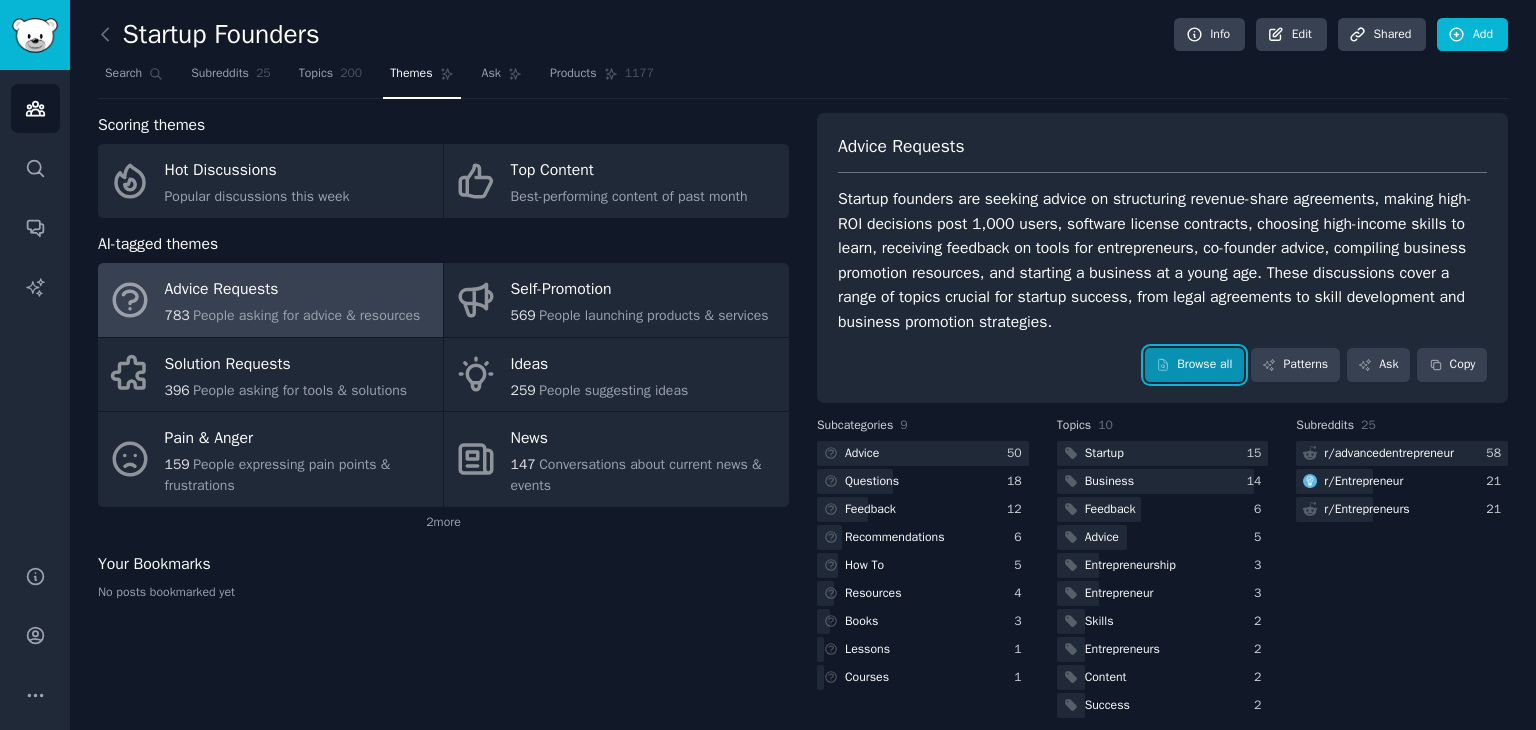 click on "Browse all" at bounding box center (1194, 365) 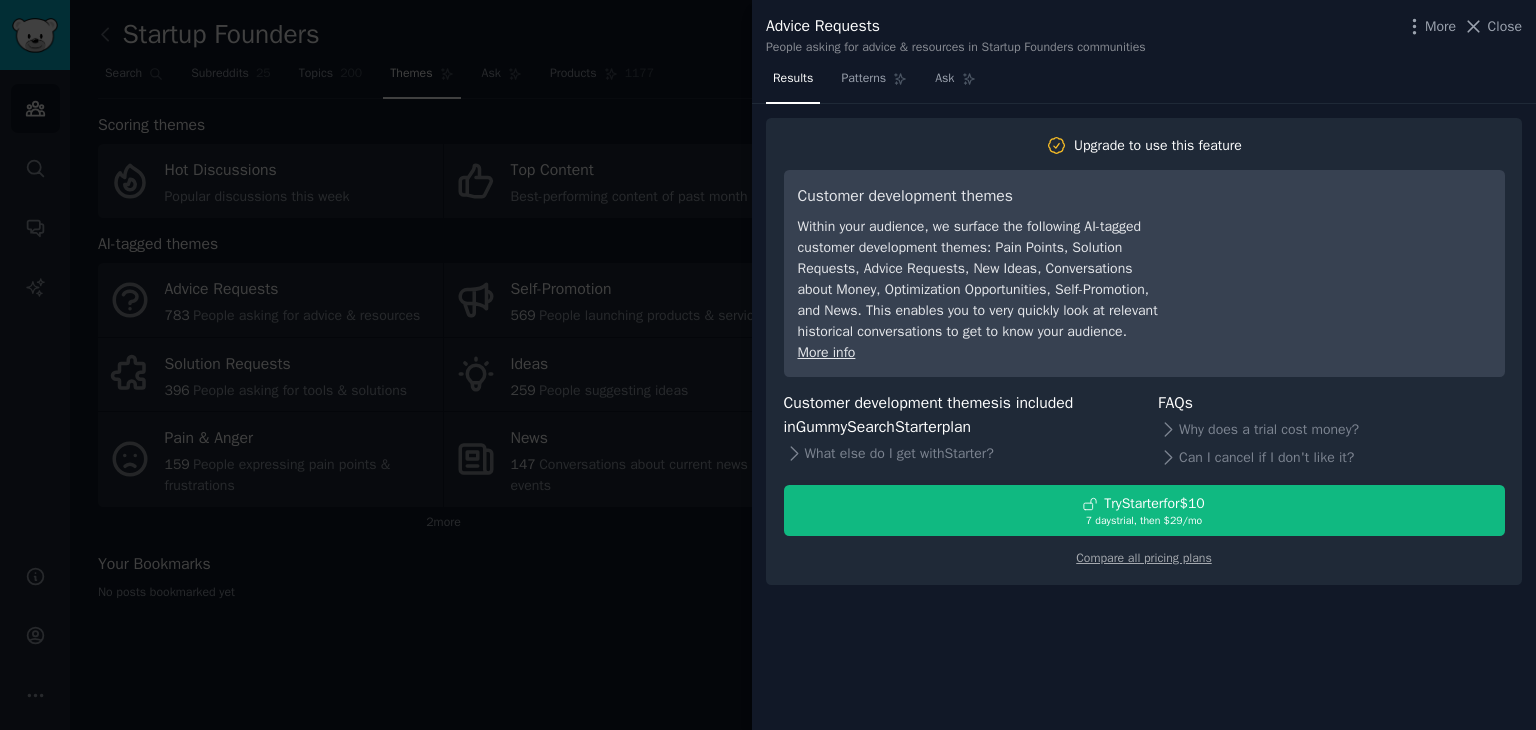 click at bounding box center (768, 365) 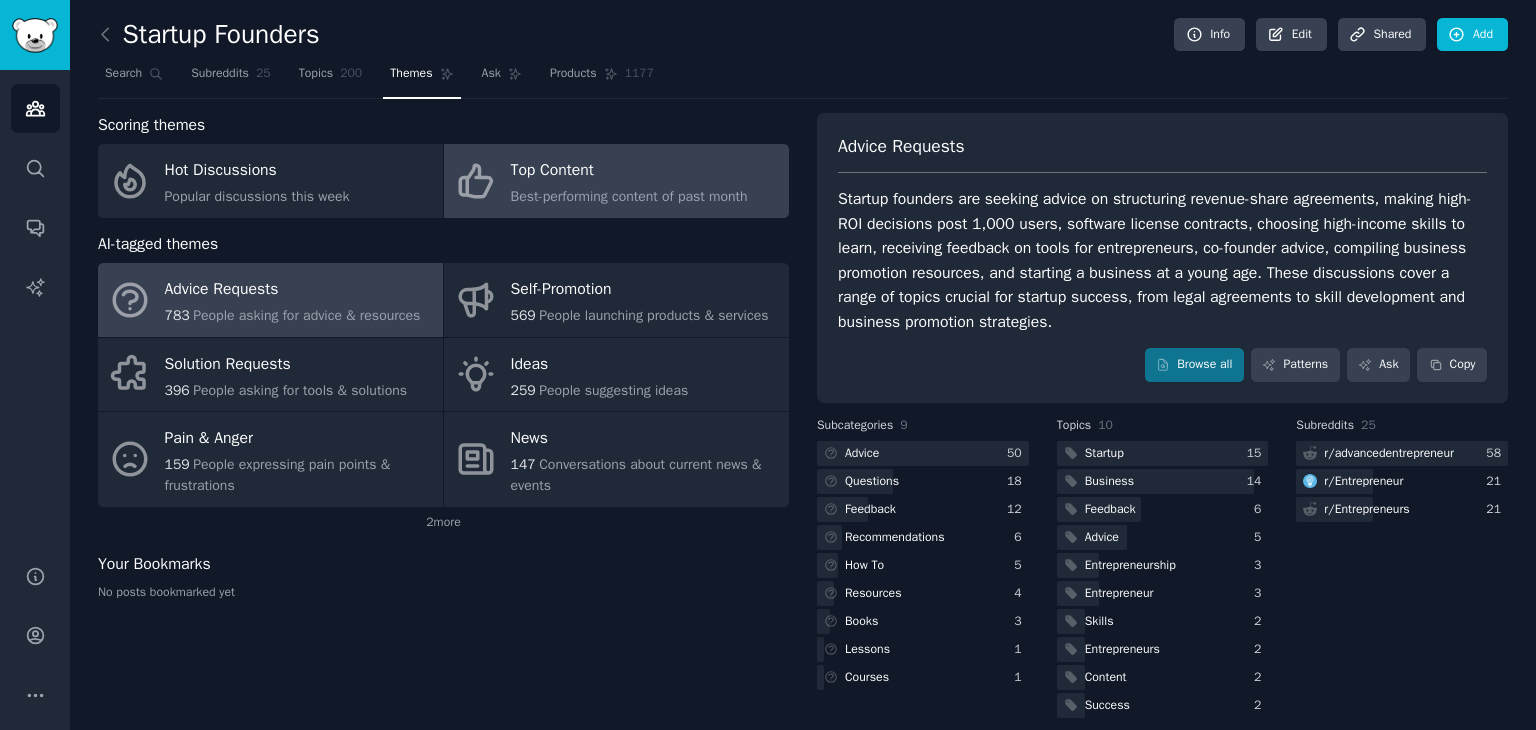 click on "Best-performing content of past month" 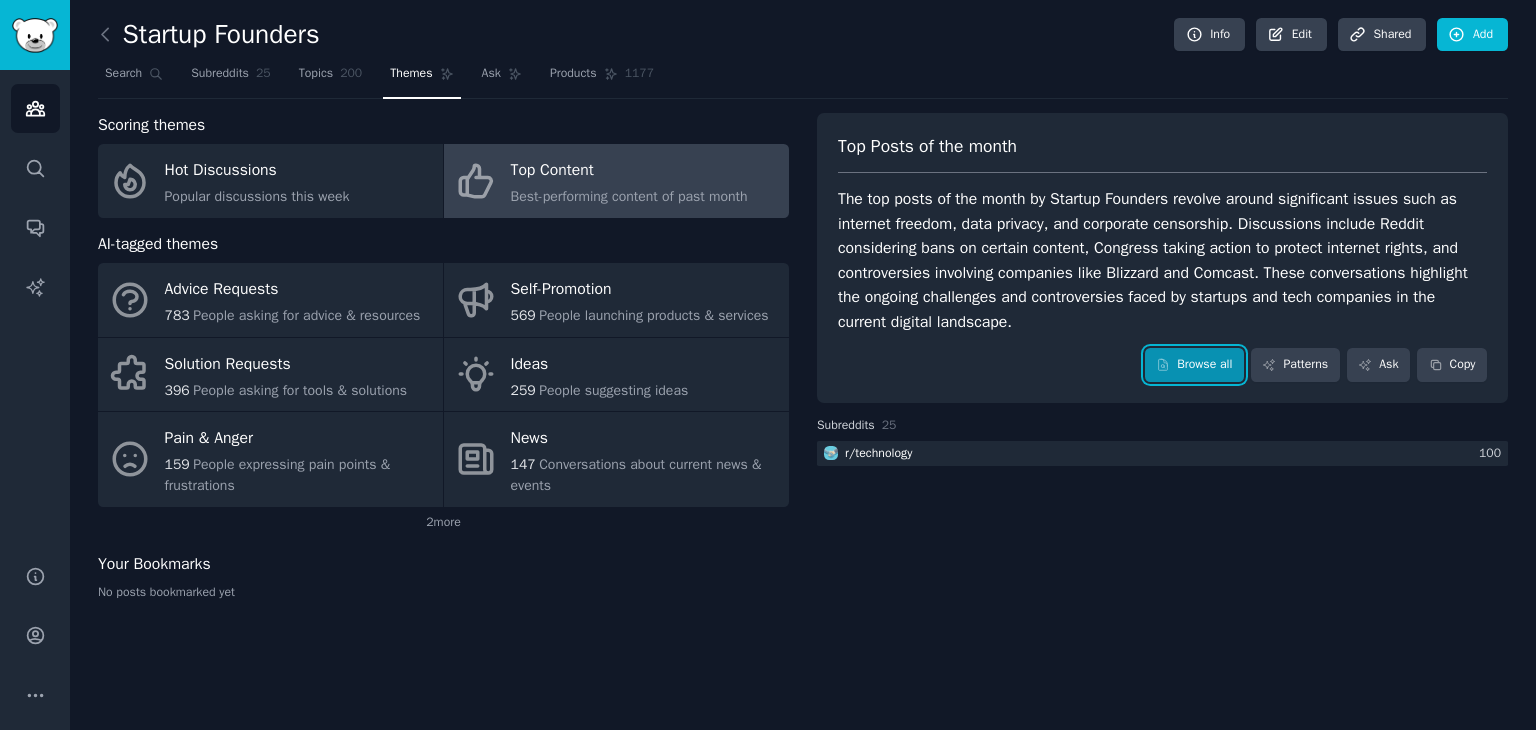 click on "Browse all" at bounding box center [1194, 365] 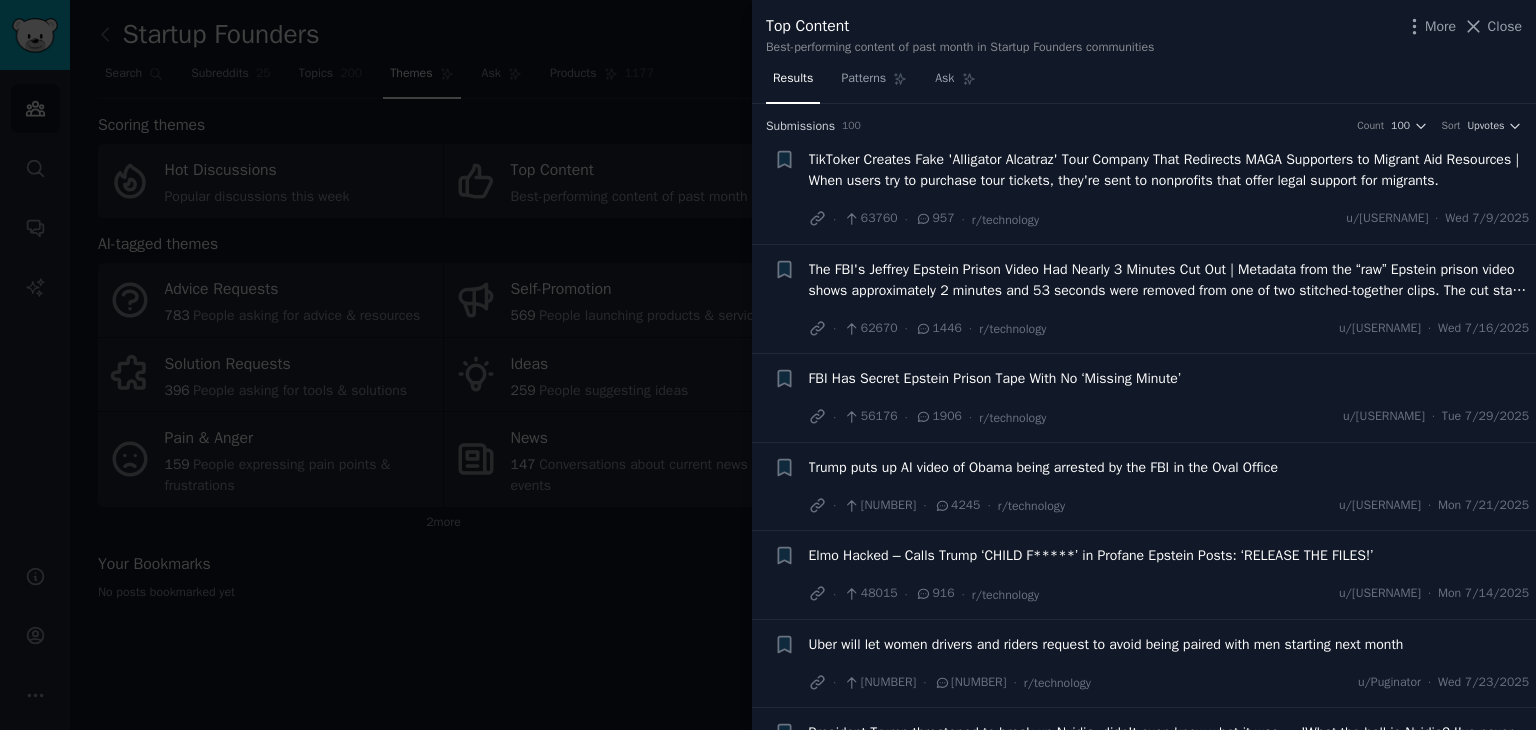 click at bounding box center [768, 365] 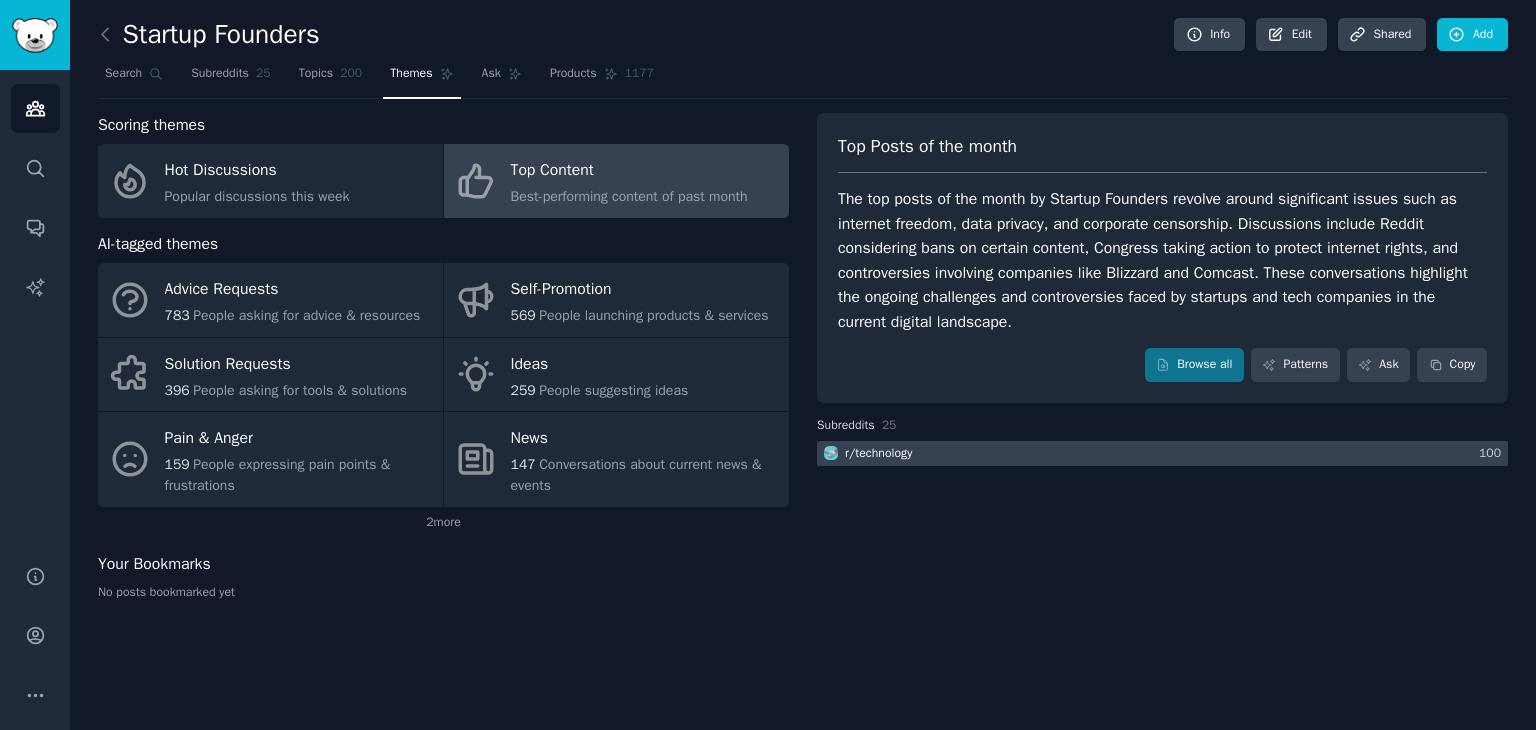 click at bounding box center (1162, 453) 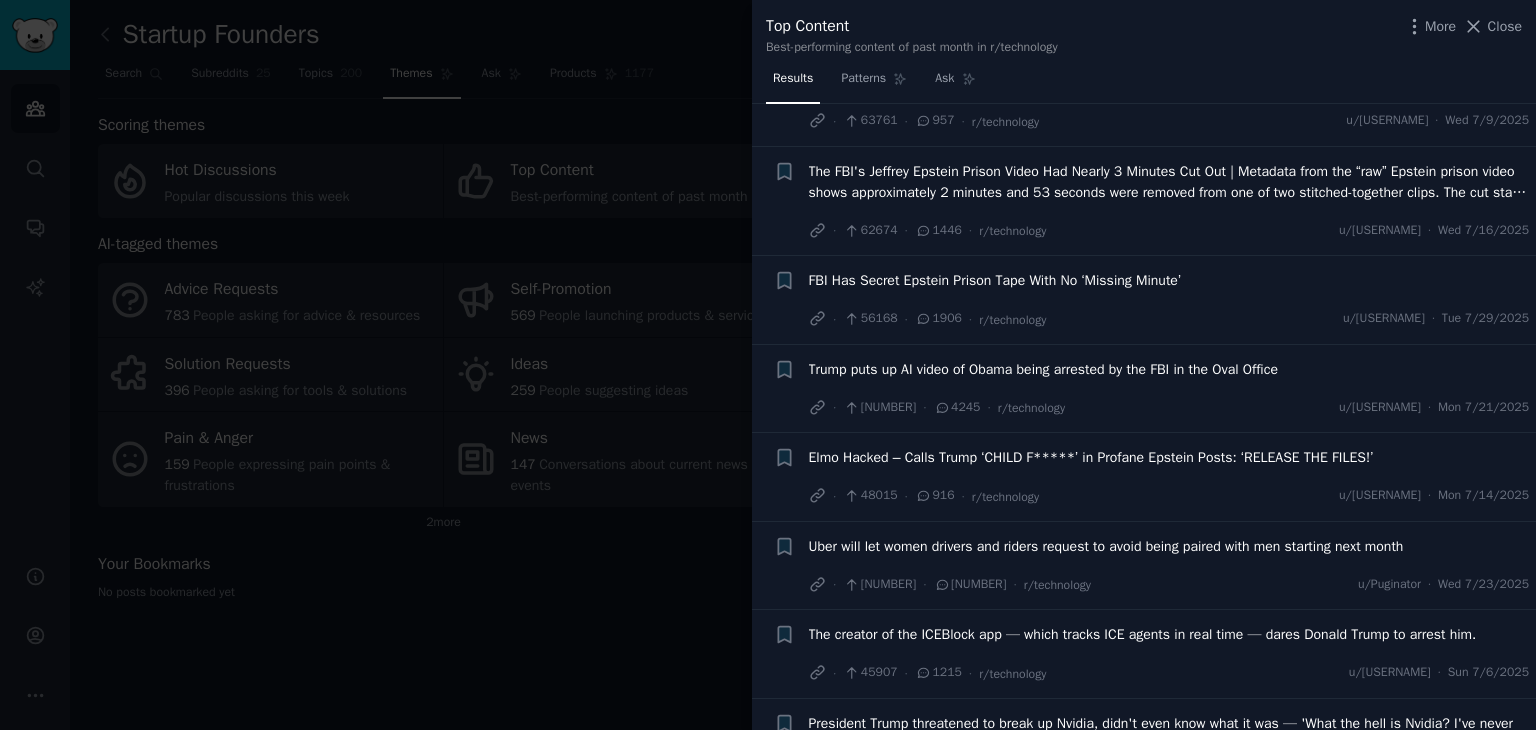 scroll, scrollTop: 0, scrollLeft: 0, axis: both 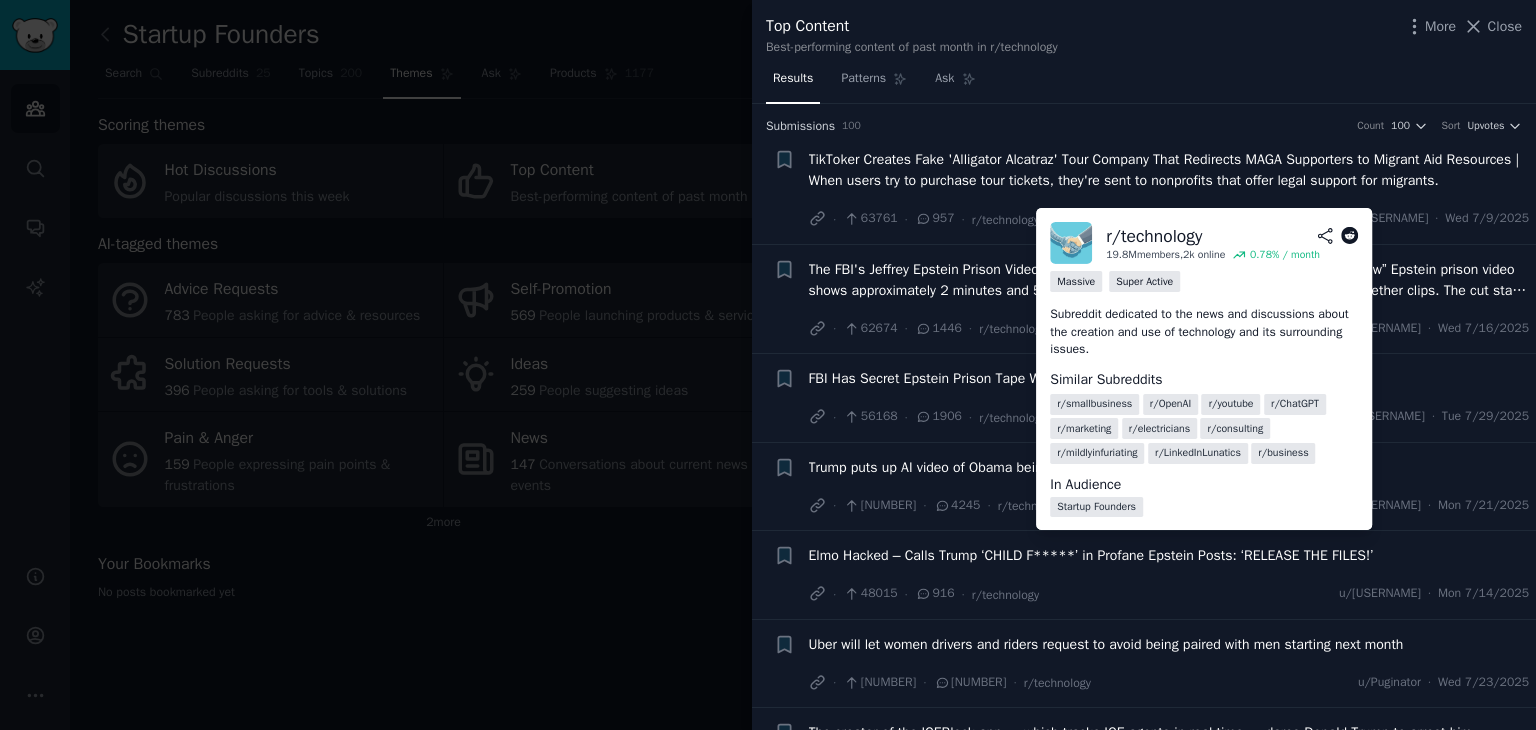 click 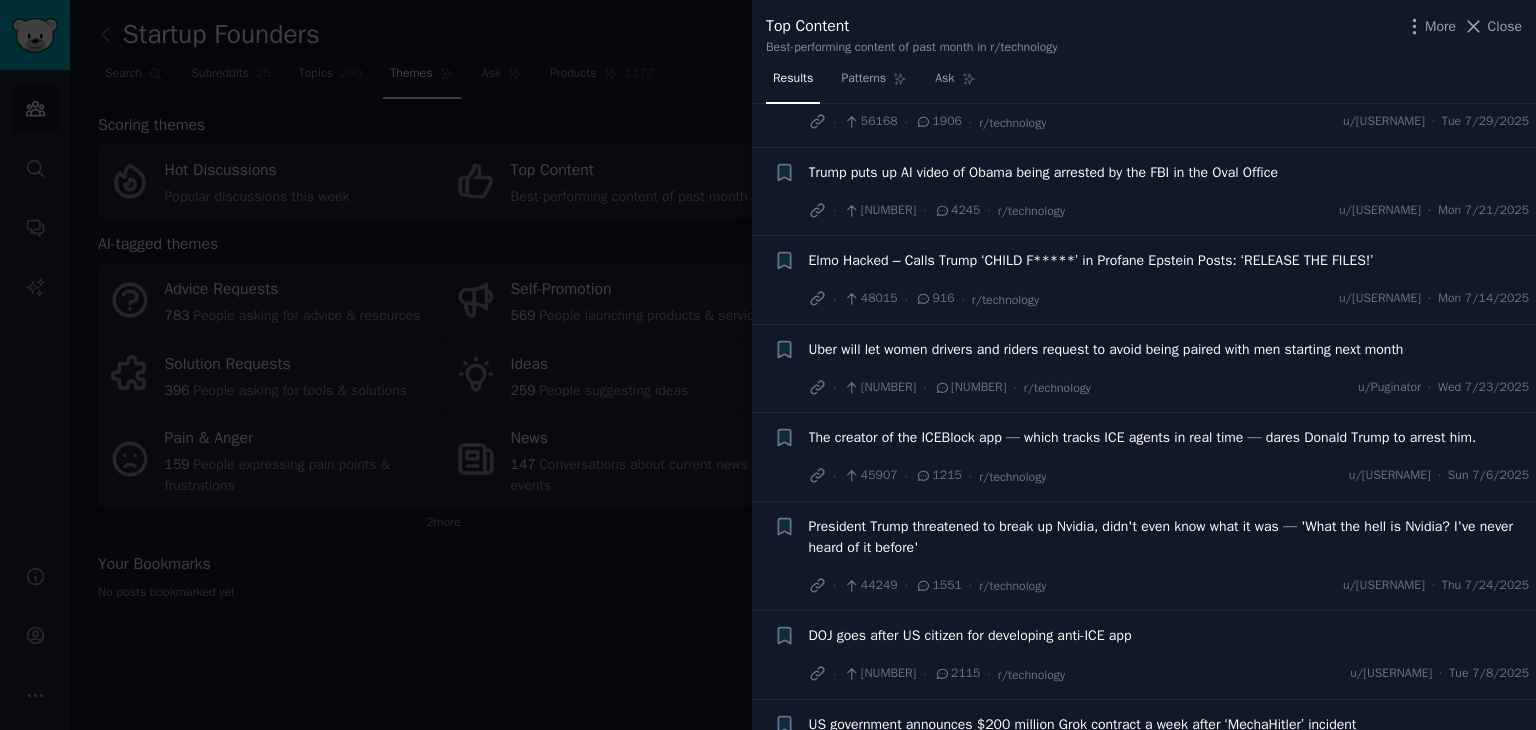 scroll, scrollTop: 0, scrollLeft: 0, axis: both 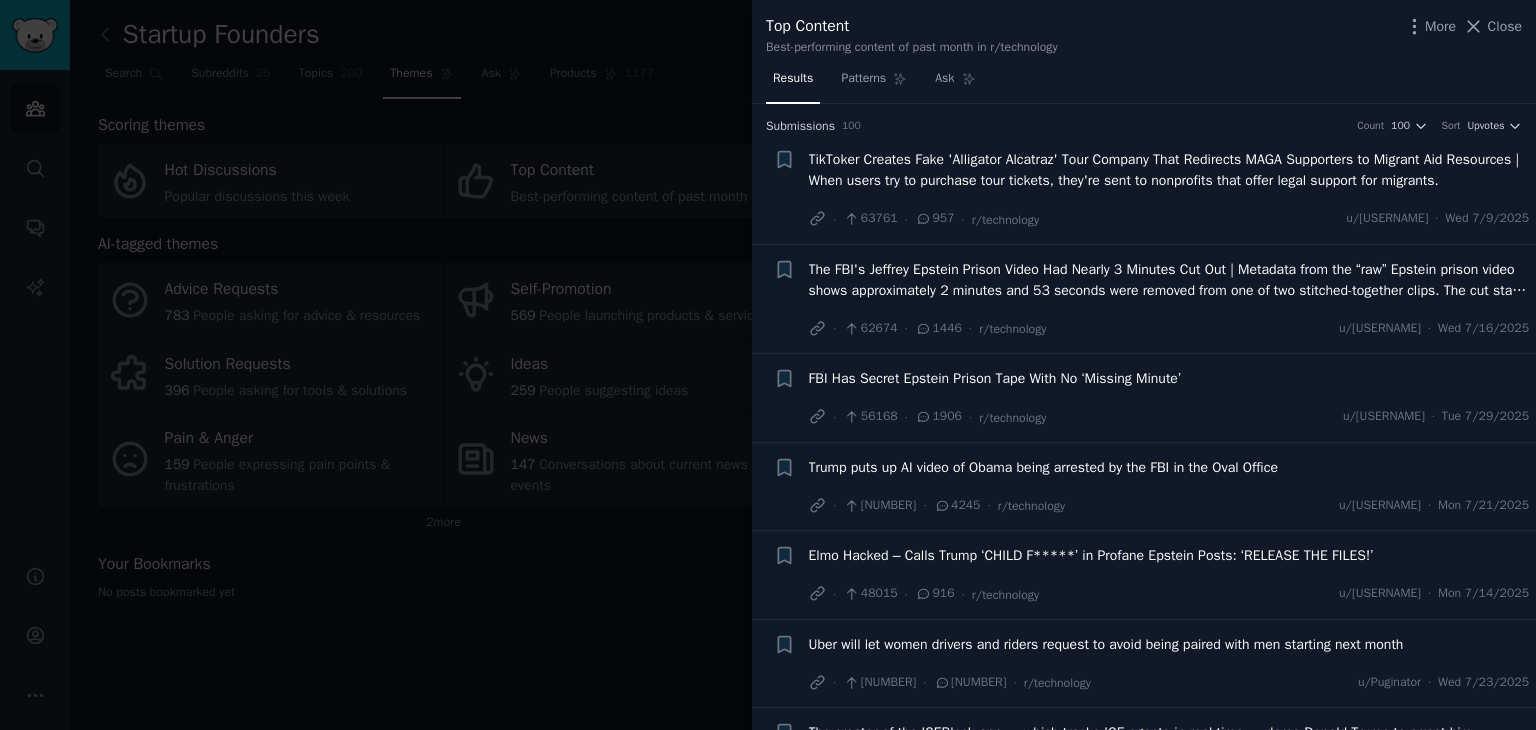 click at bounding box center (768, 365) 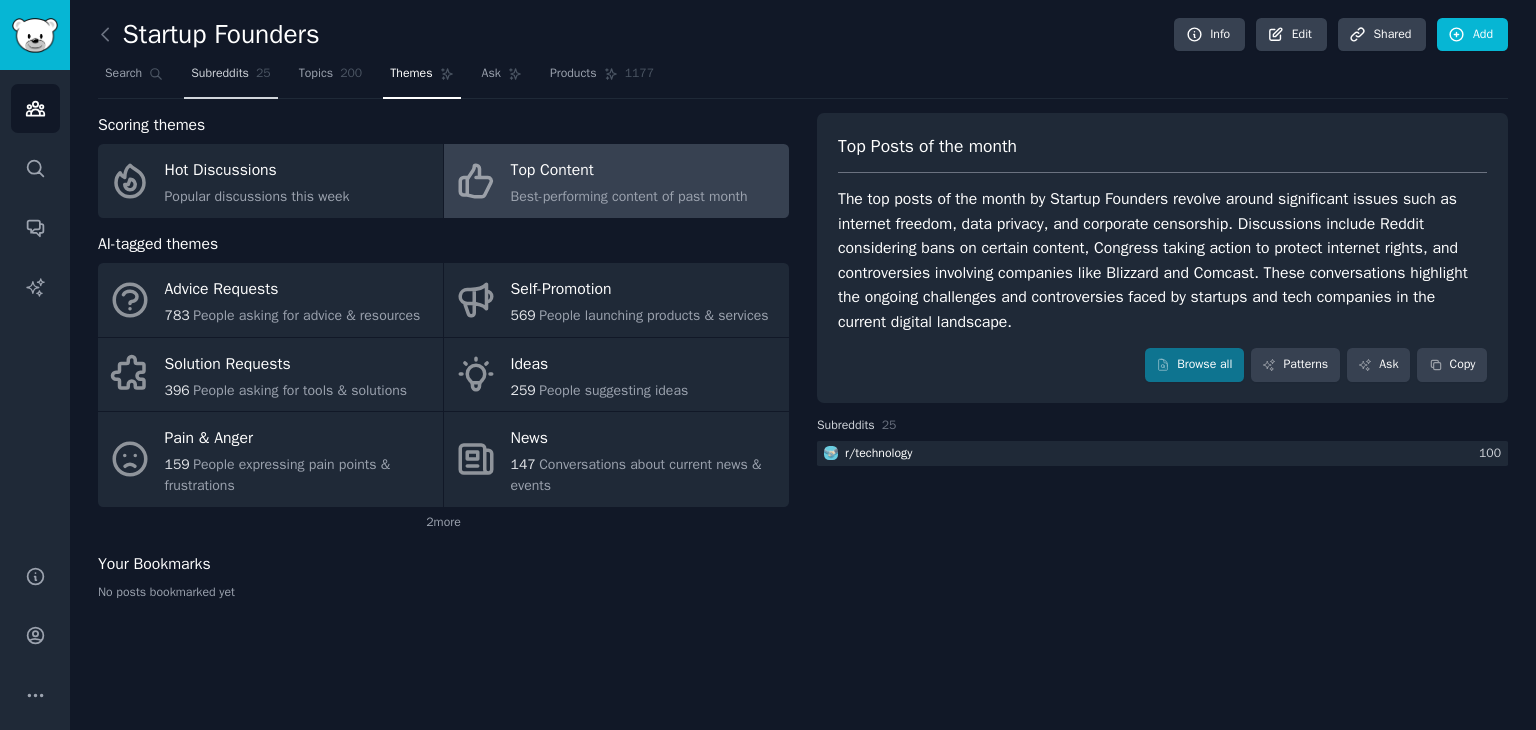 click on "Subreddits" at bounding box center [220, 74] 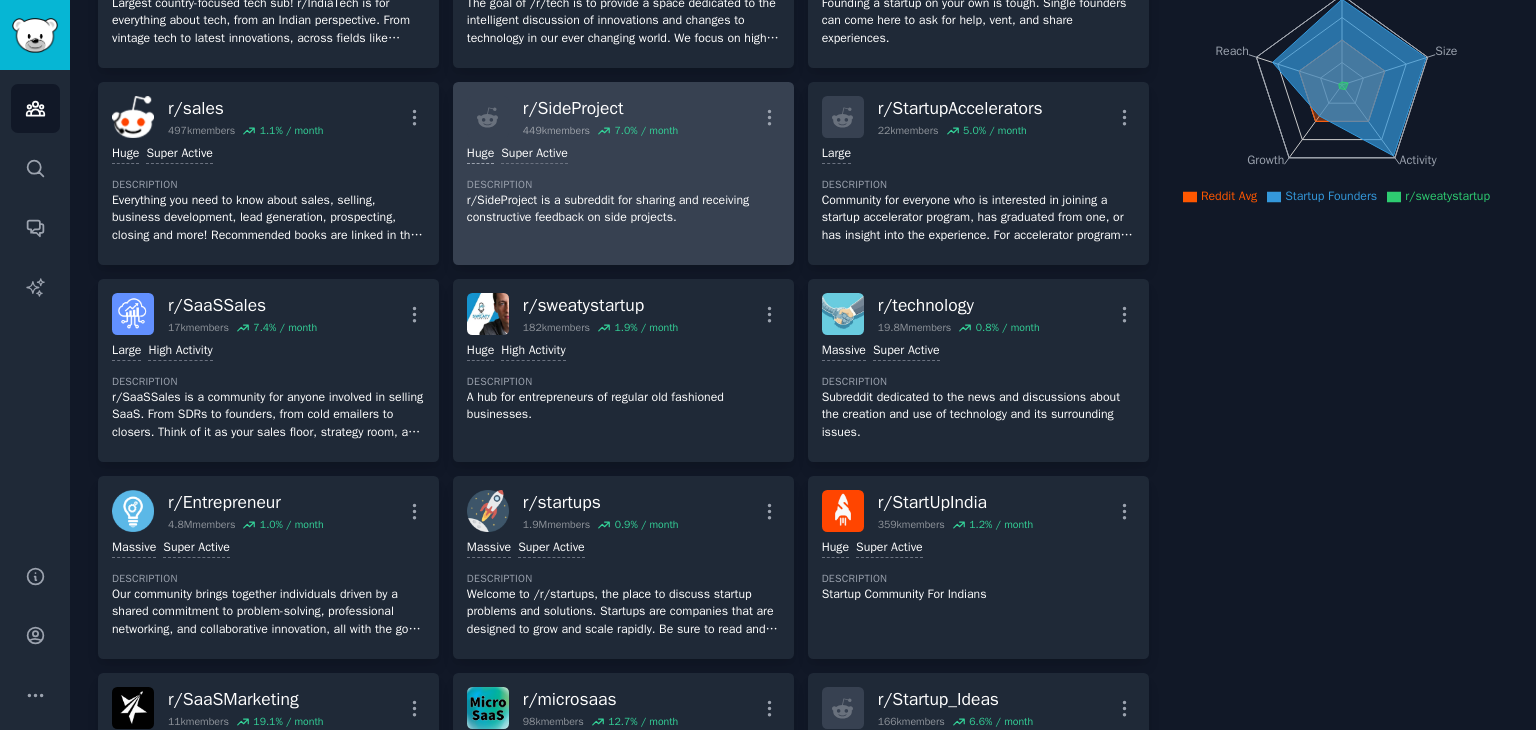 scroll, scrollTop: 260, scrollLeft: 0, axis: vertical 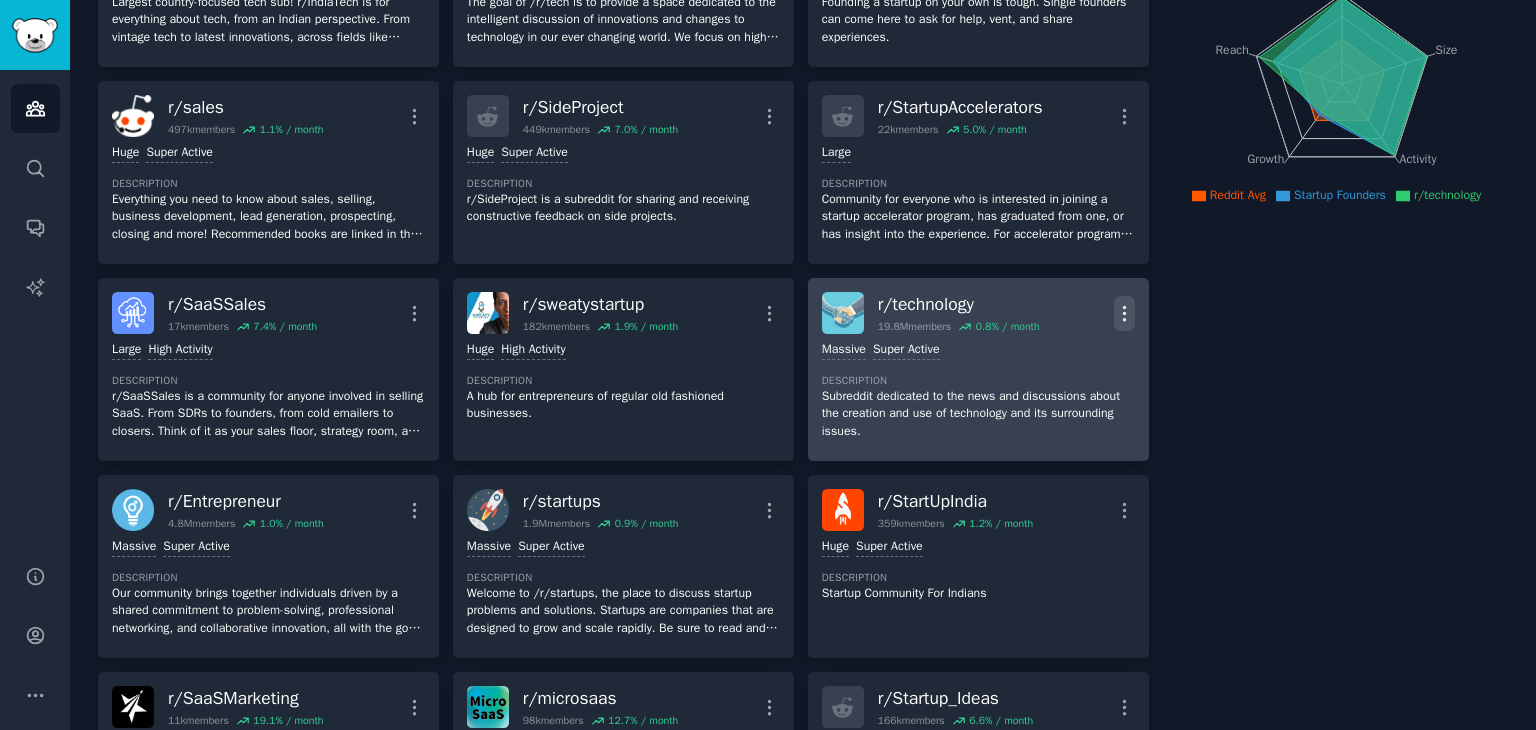 click 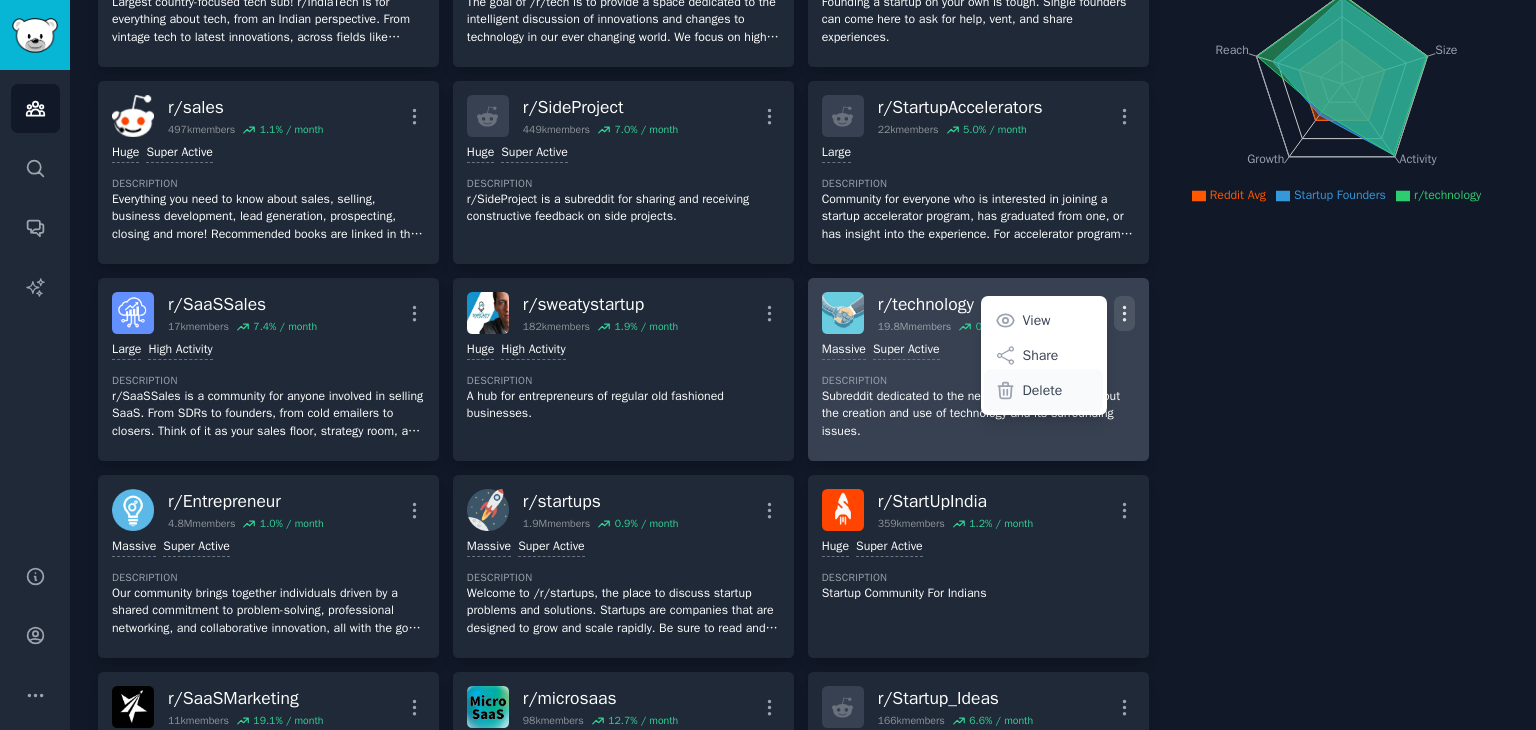 click on "Delete" at bounding box center (1043, 390) 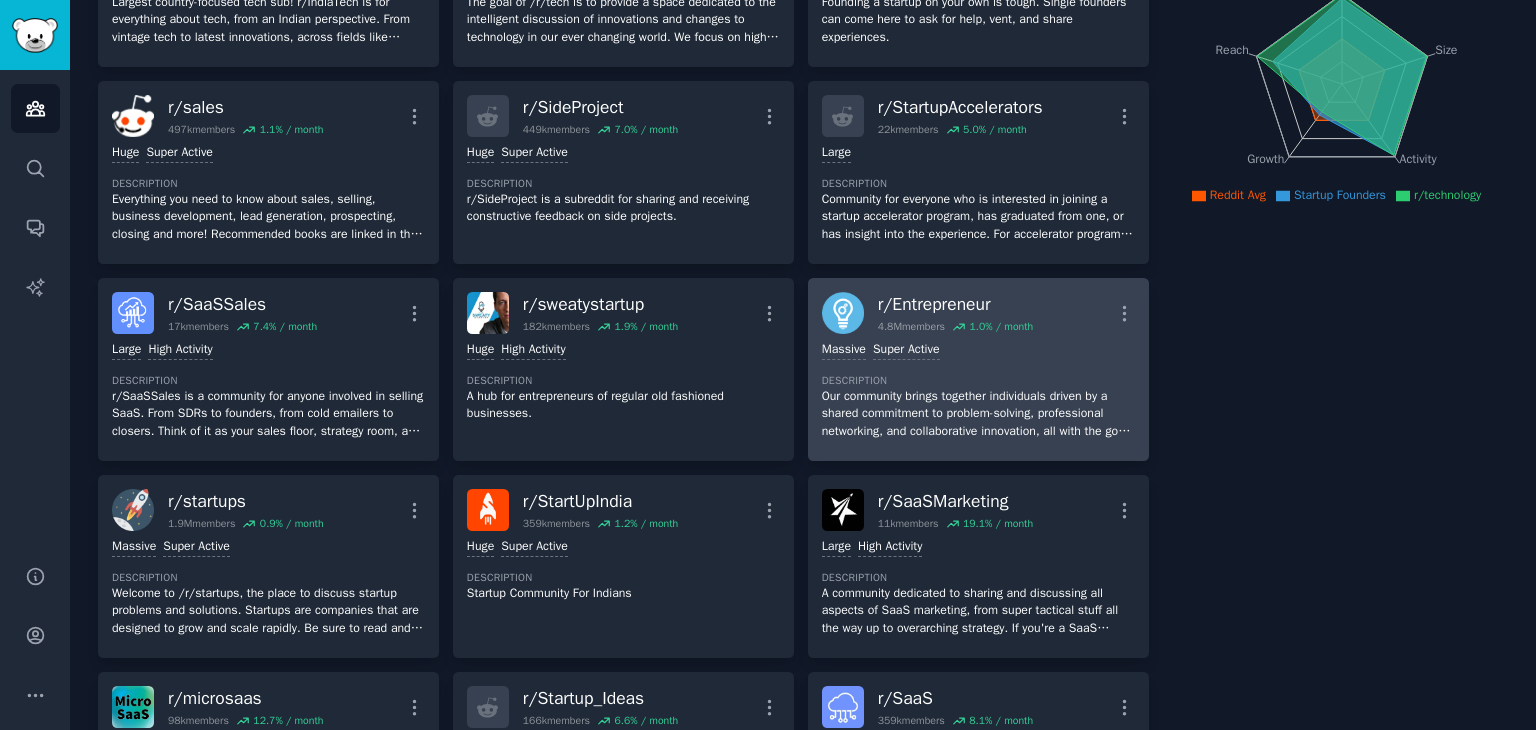scroll, scrollTop: 0, scrollLeft: 0, axis: both 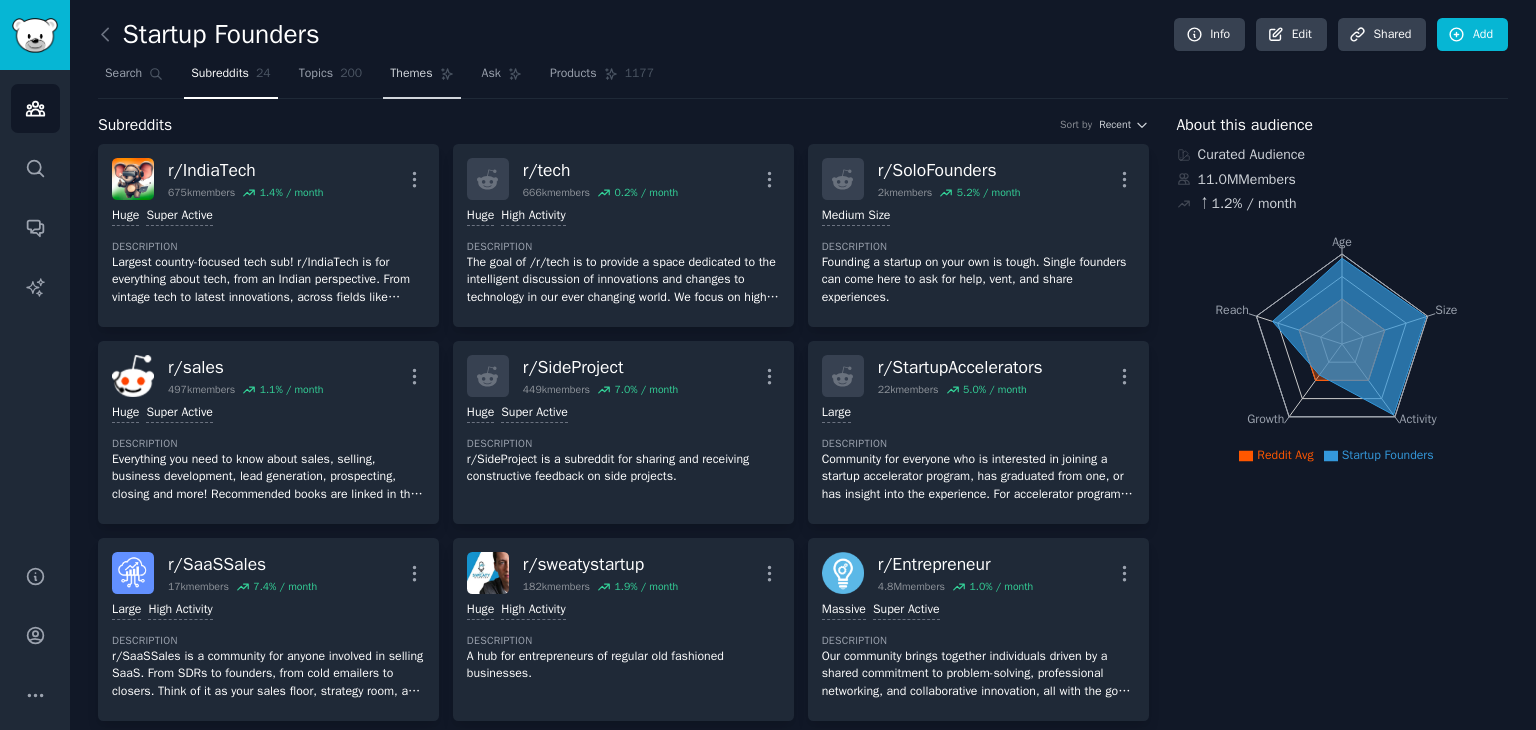 click on "Themes" at bounding box center (411, 74) 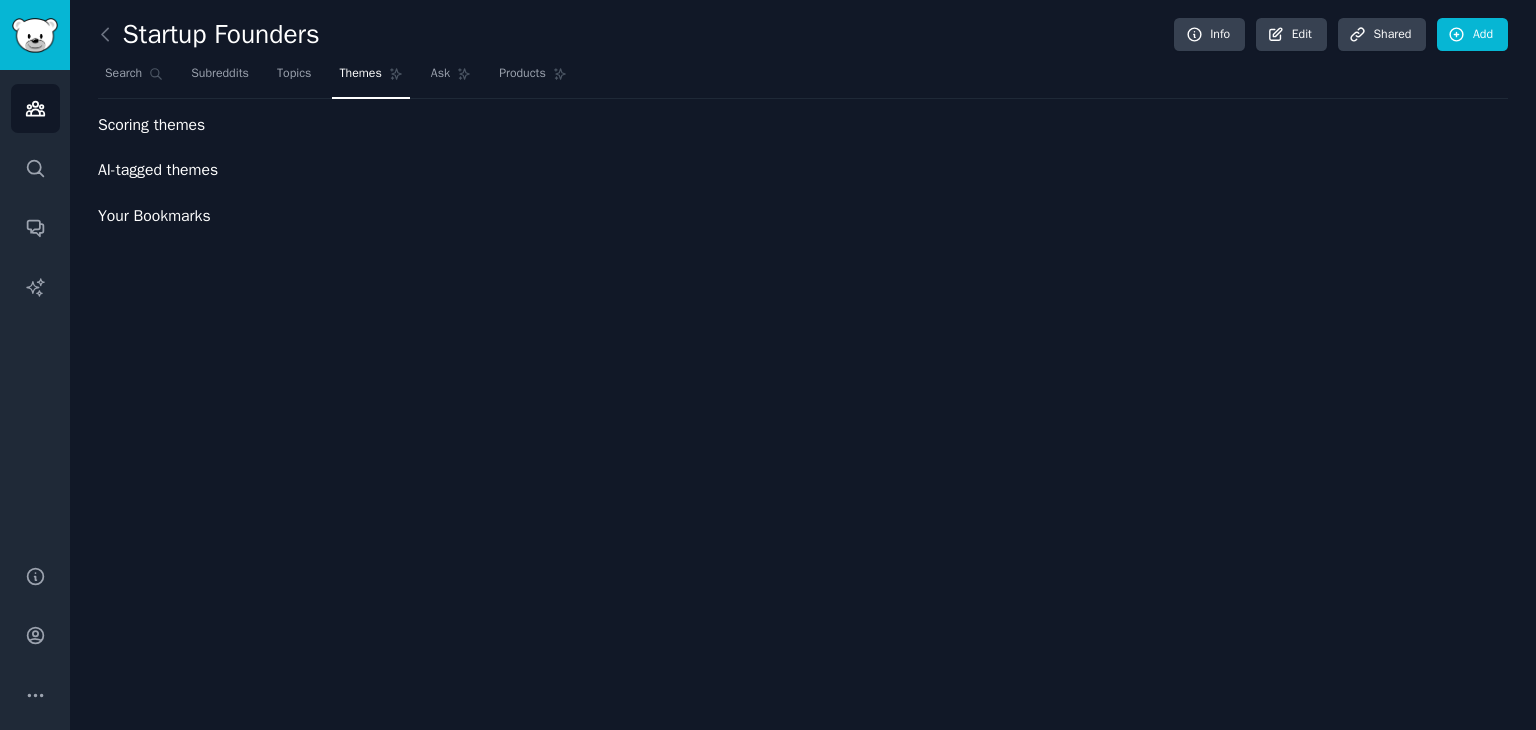 scroll, scrollTop: 0, scrollLeft: 0, axis: both 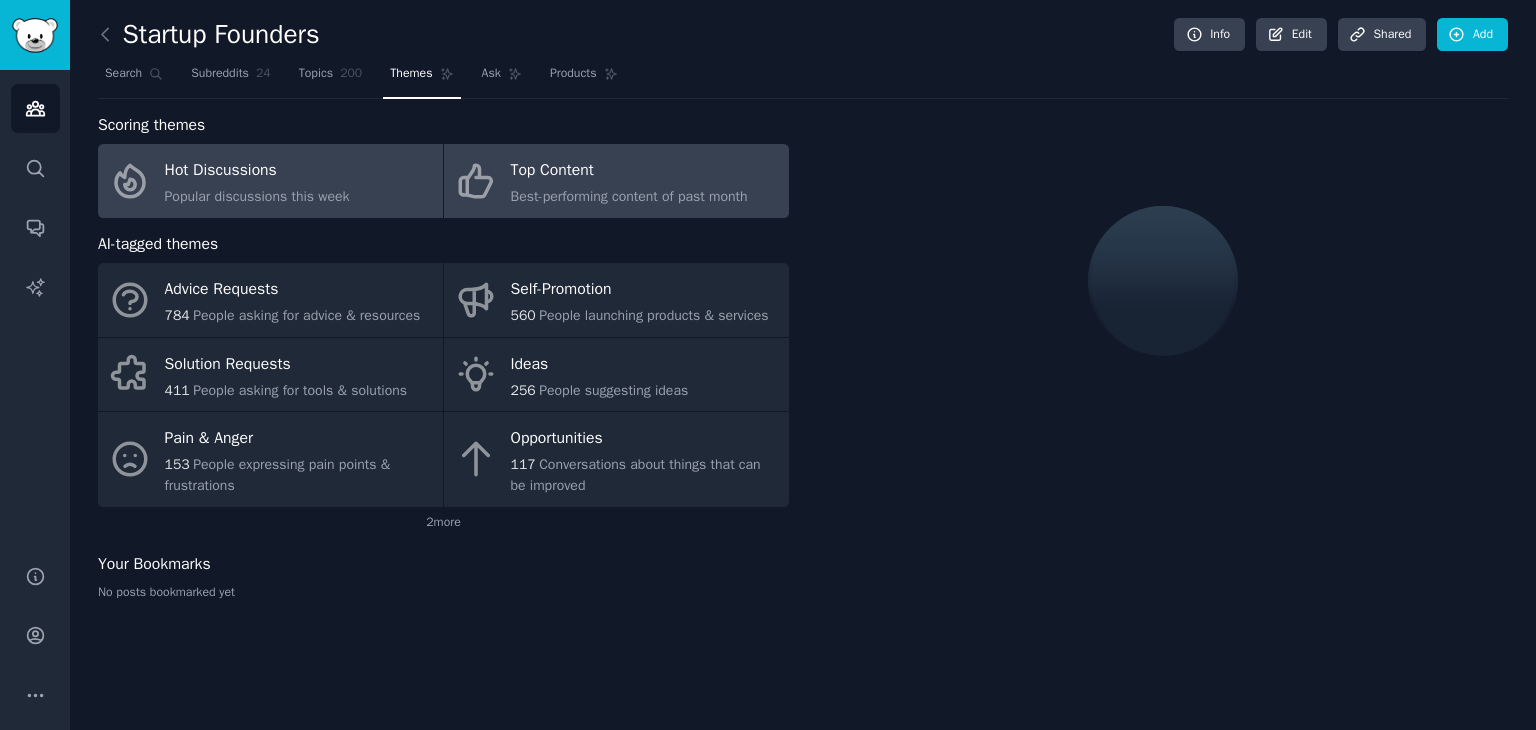 click on "Top Content" at bounding box center [629, 171] 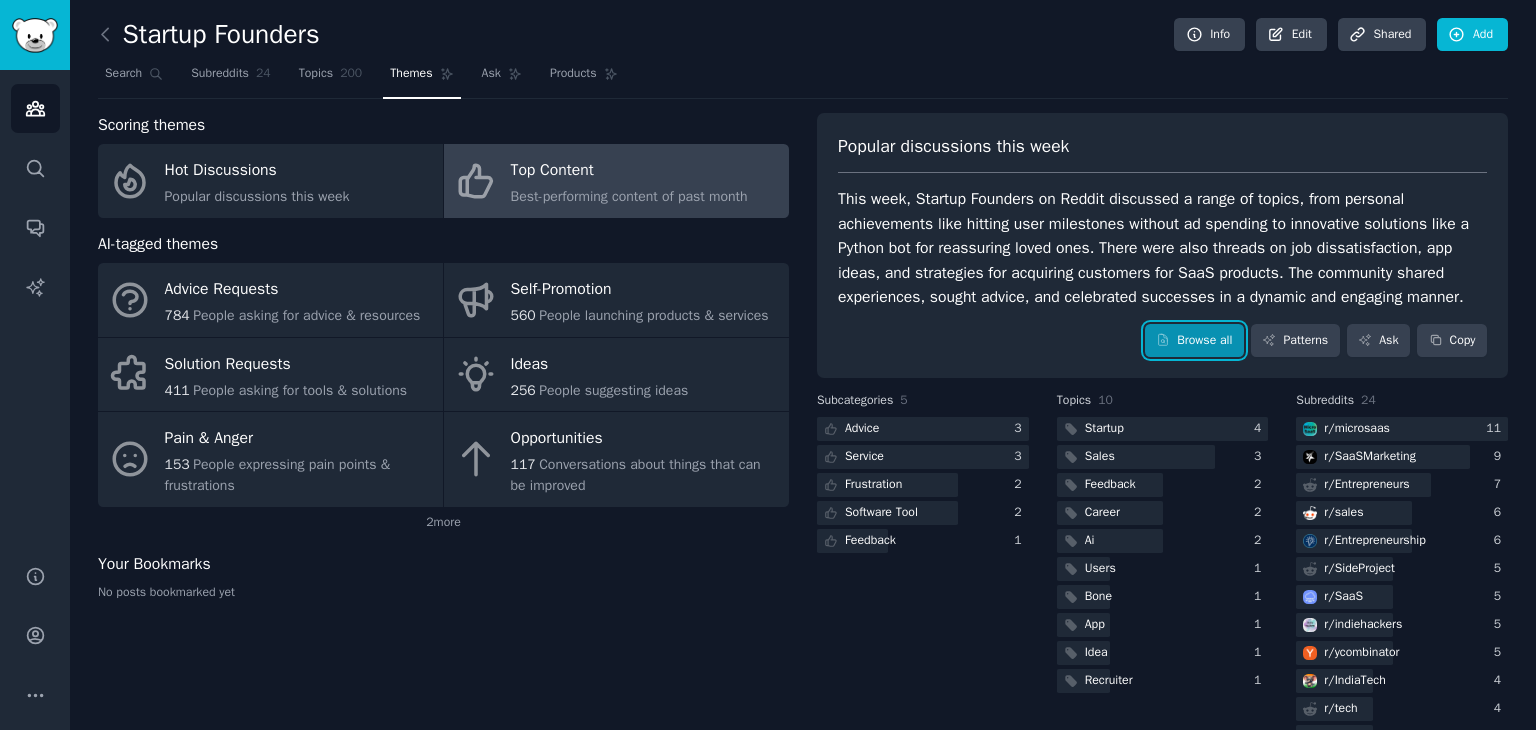 click on "Browse all" at bounding box center [1194, 341] 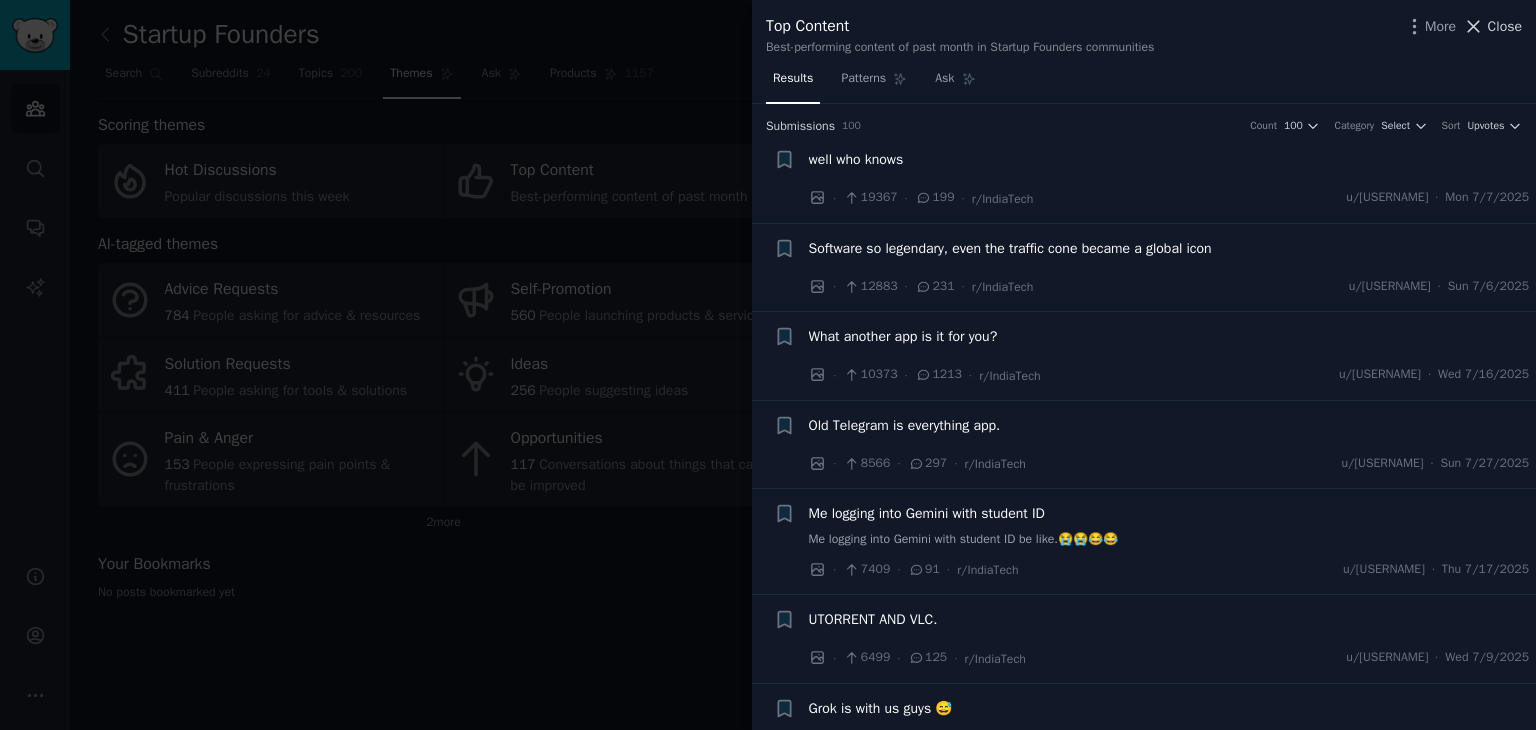 click on "Close" at bounding box center [1492, 26] 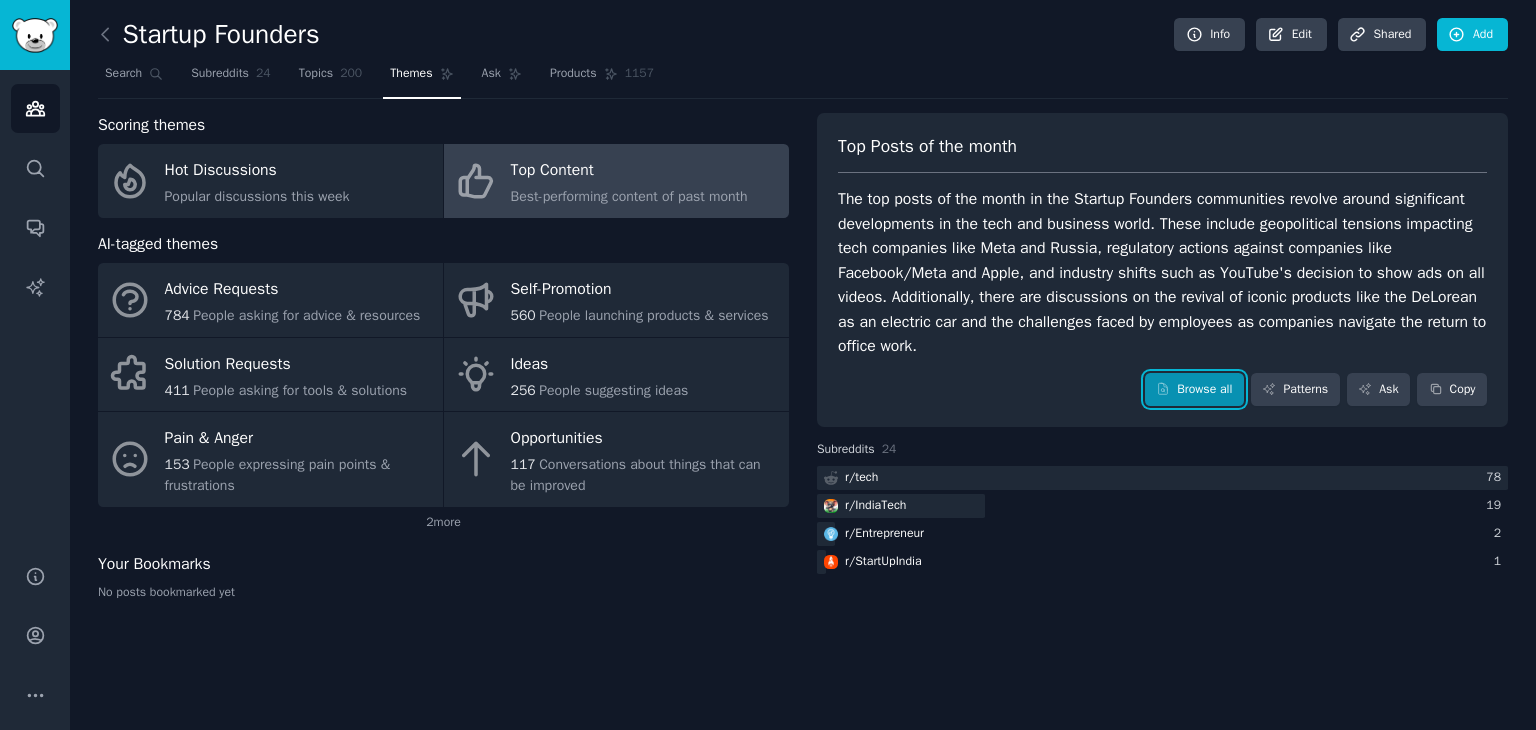 click on "Browse all" at bounding box center [1194, 390] 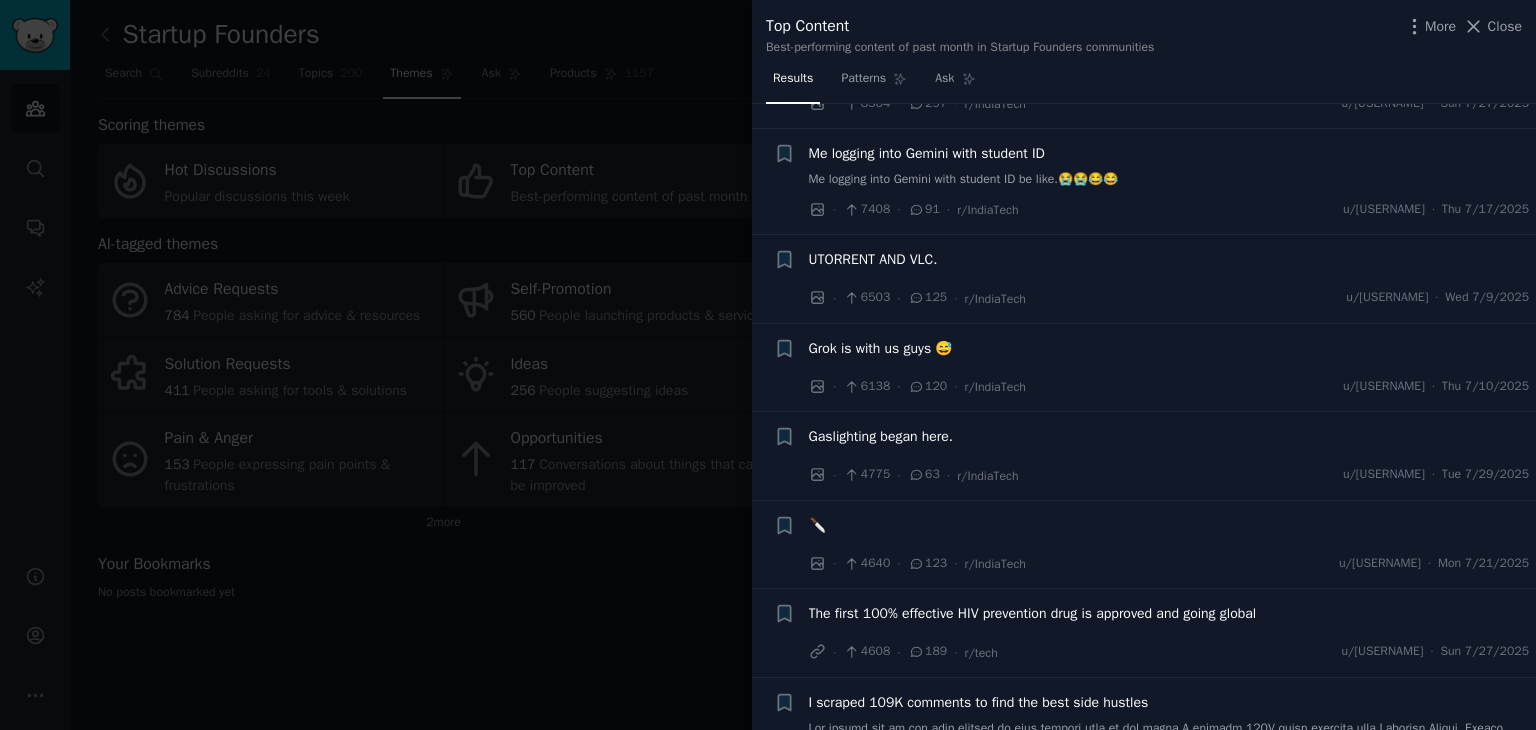 scroll, scrollTop: 0, scrollLeft: 0, axis: both 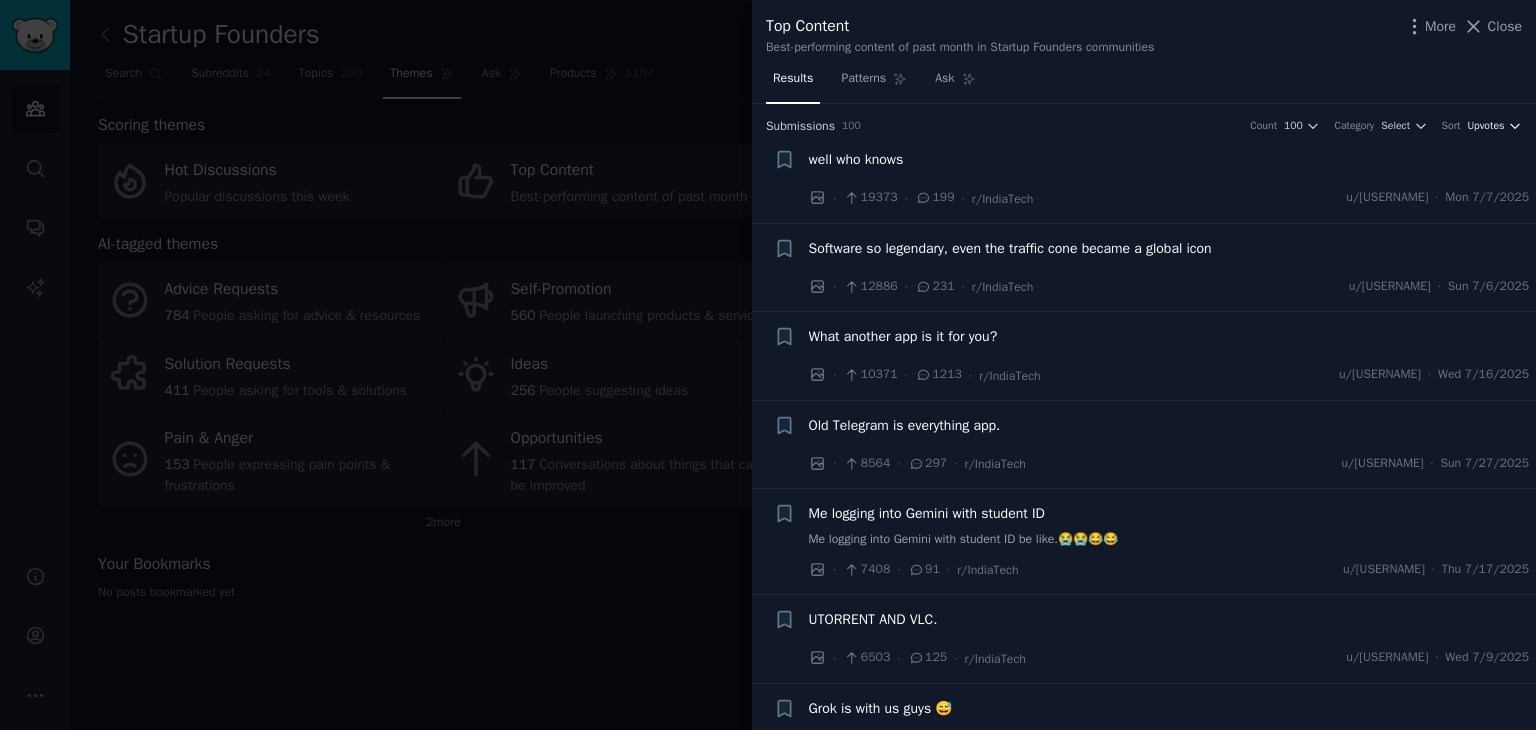 click on "Upvotes" at bounding box center [1485, 126] 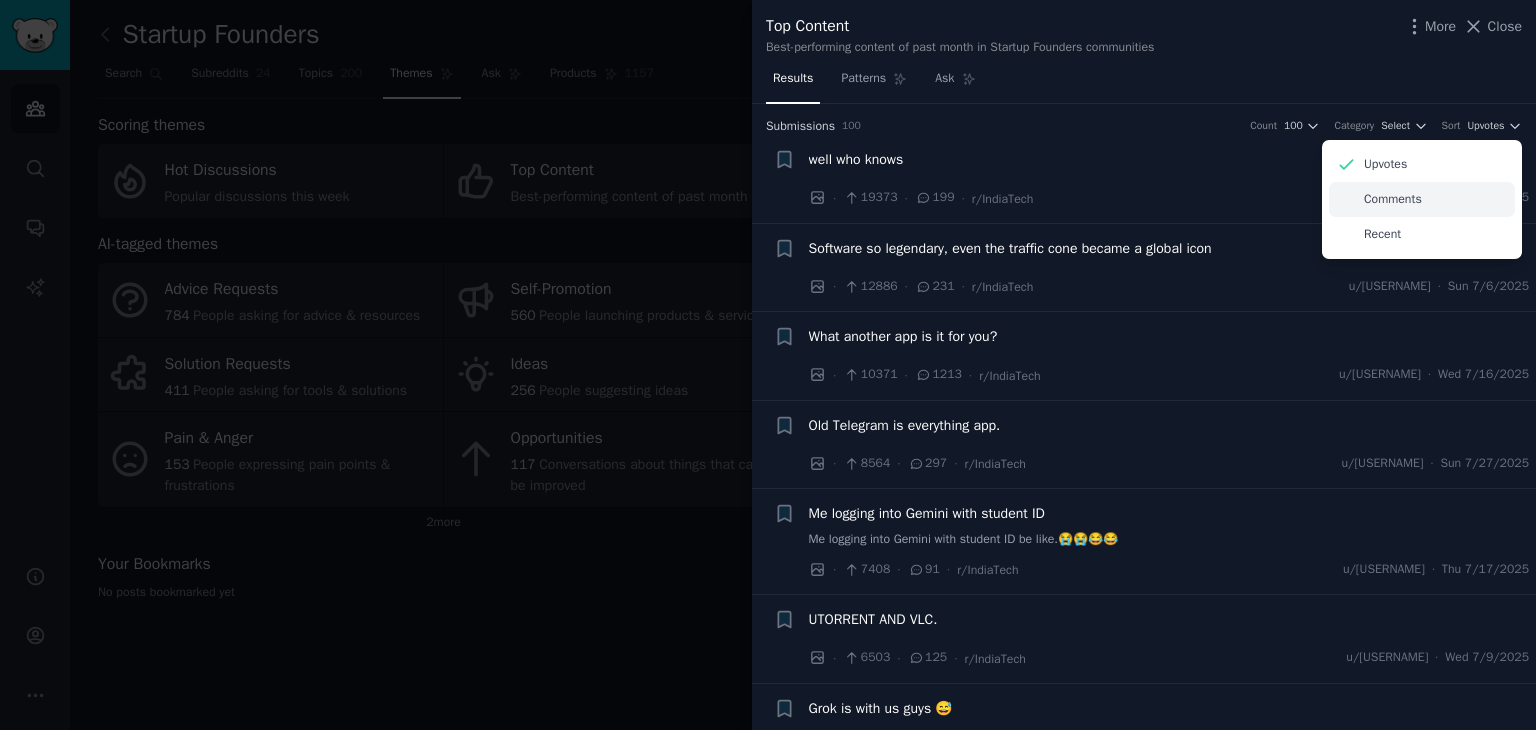 click on "Comments" at bounding box center (1422, 199) 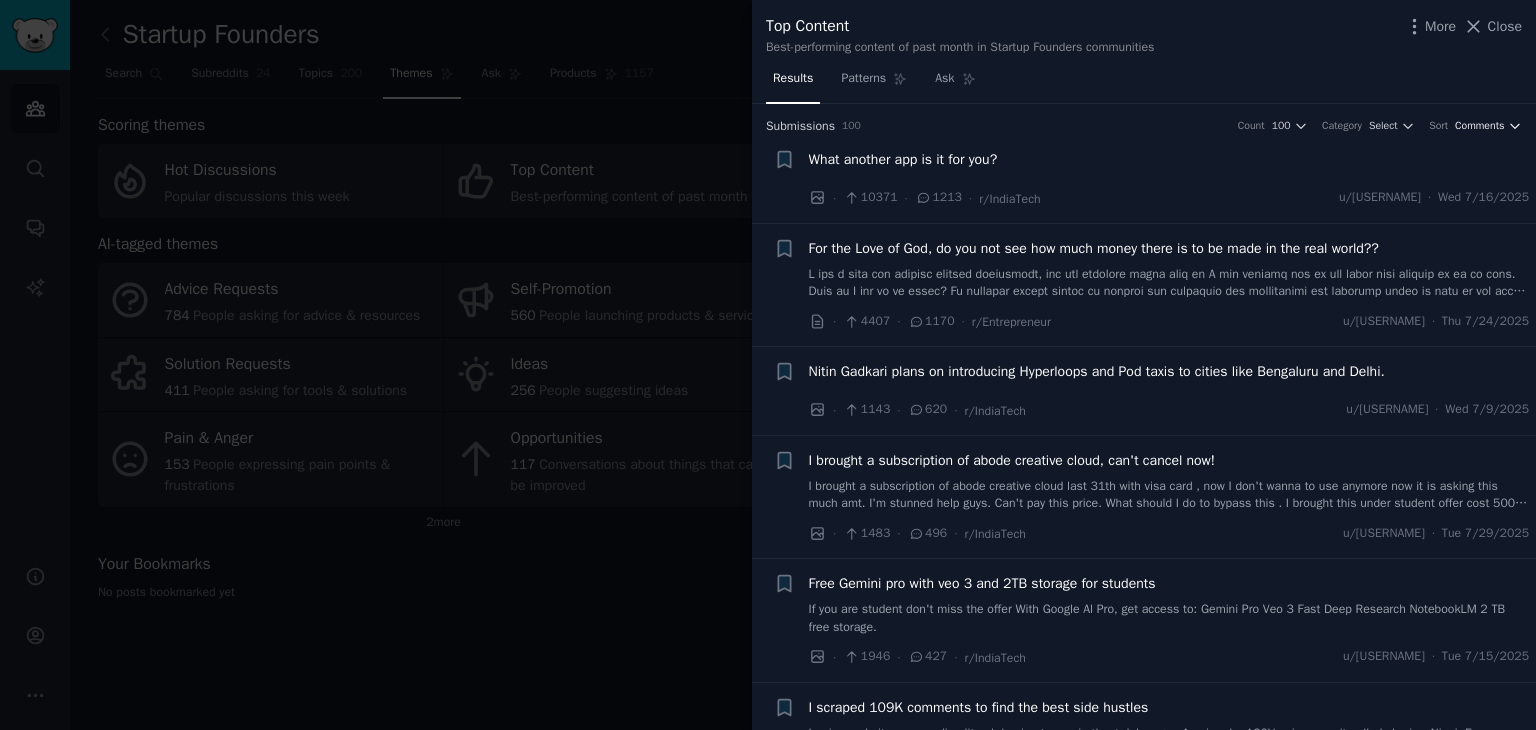click on "Comments" at bounding box center (1480, 126) 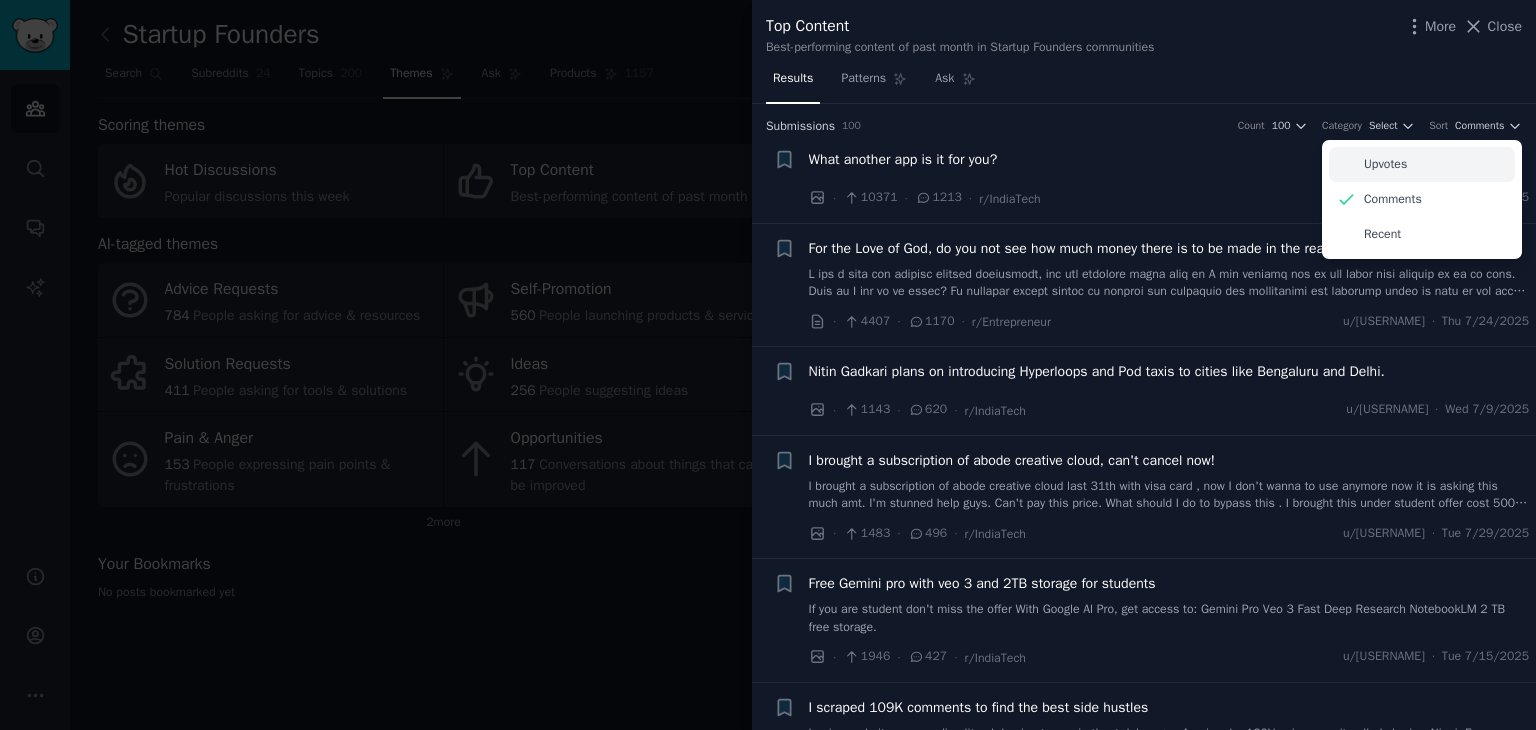 click on "Upvotes" at bounding box center [1422, 164] 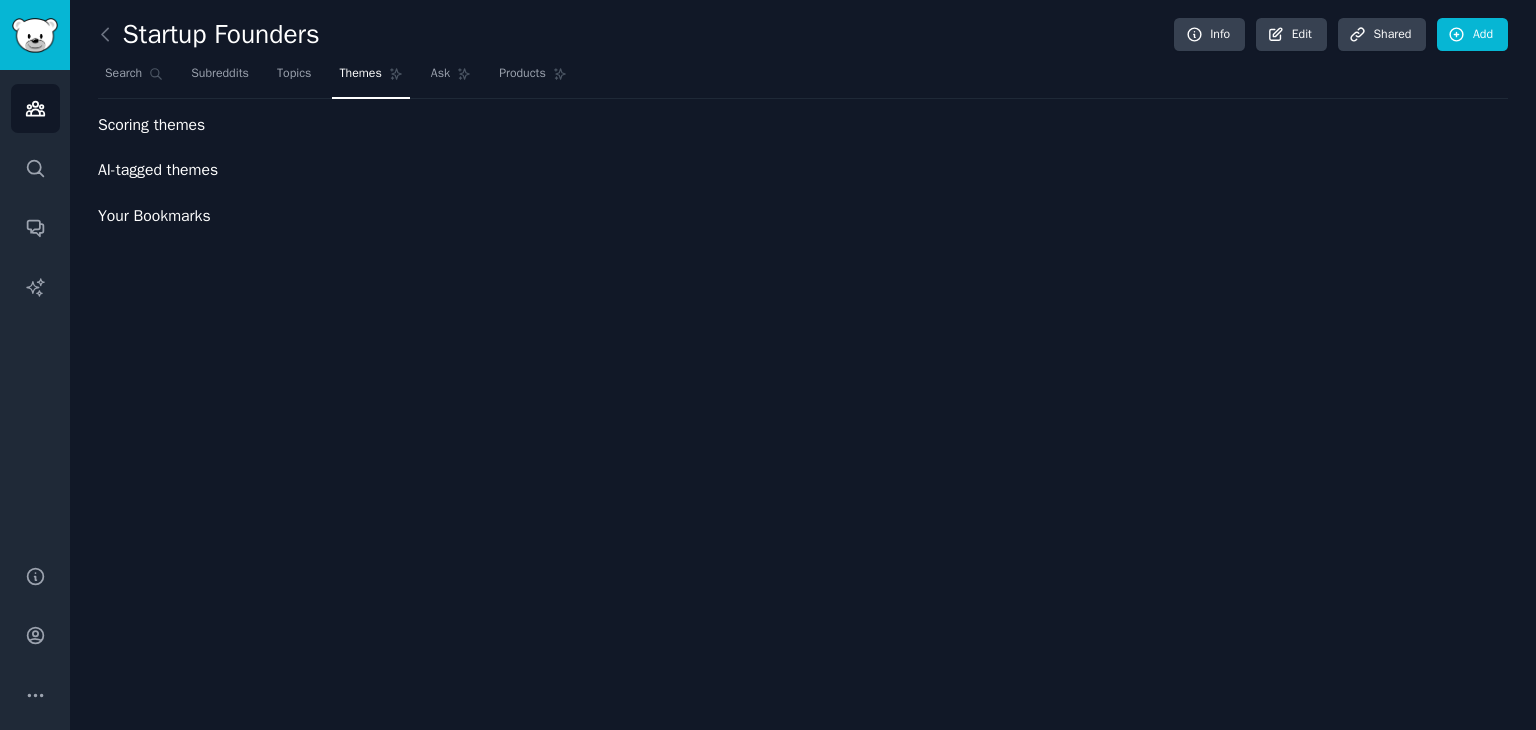 scroll, scrollTop: 0, scrollLeft: 0, axis: both 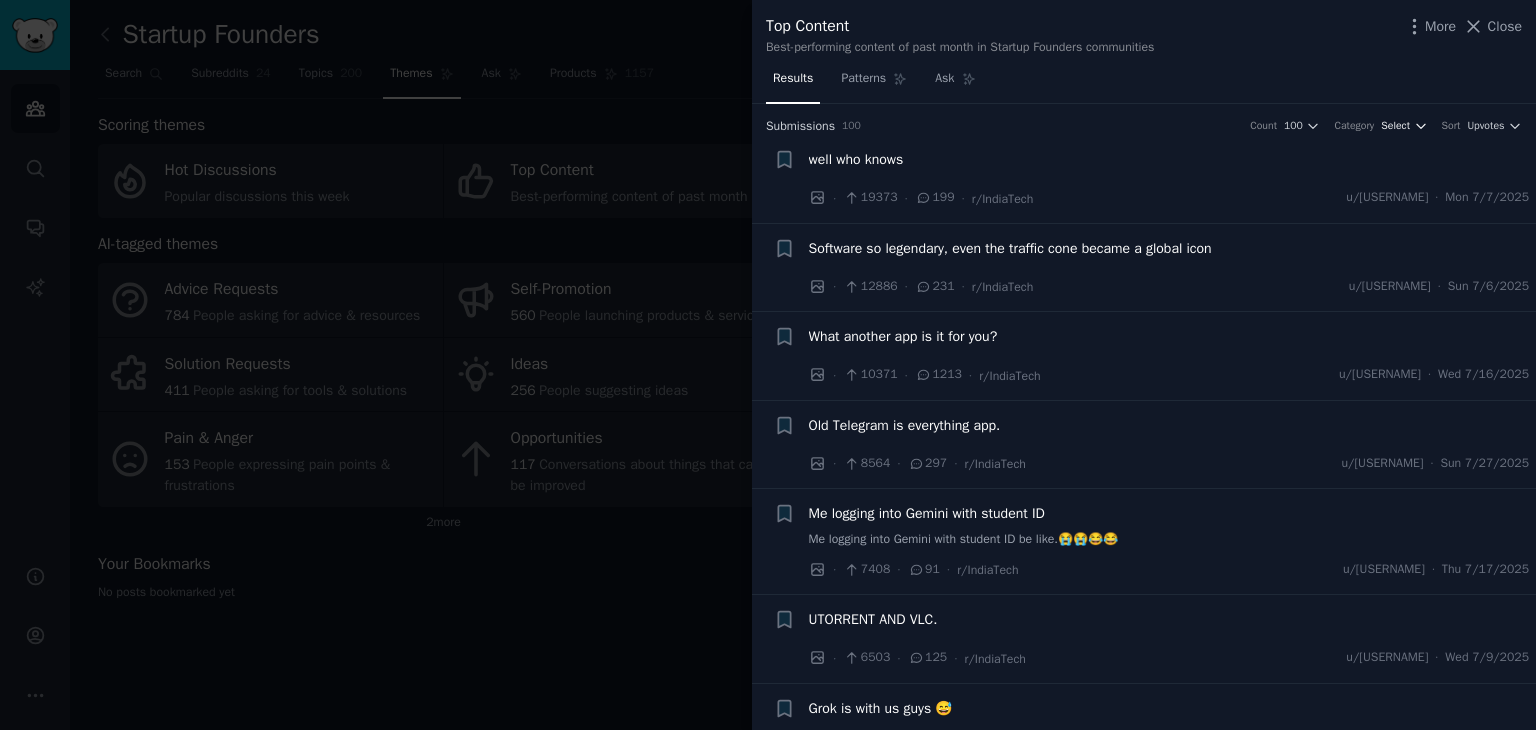 click on "Select" at bounding box center (1404, 126) 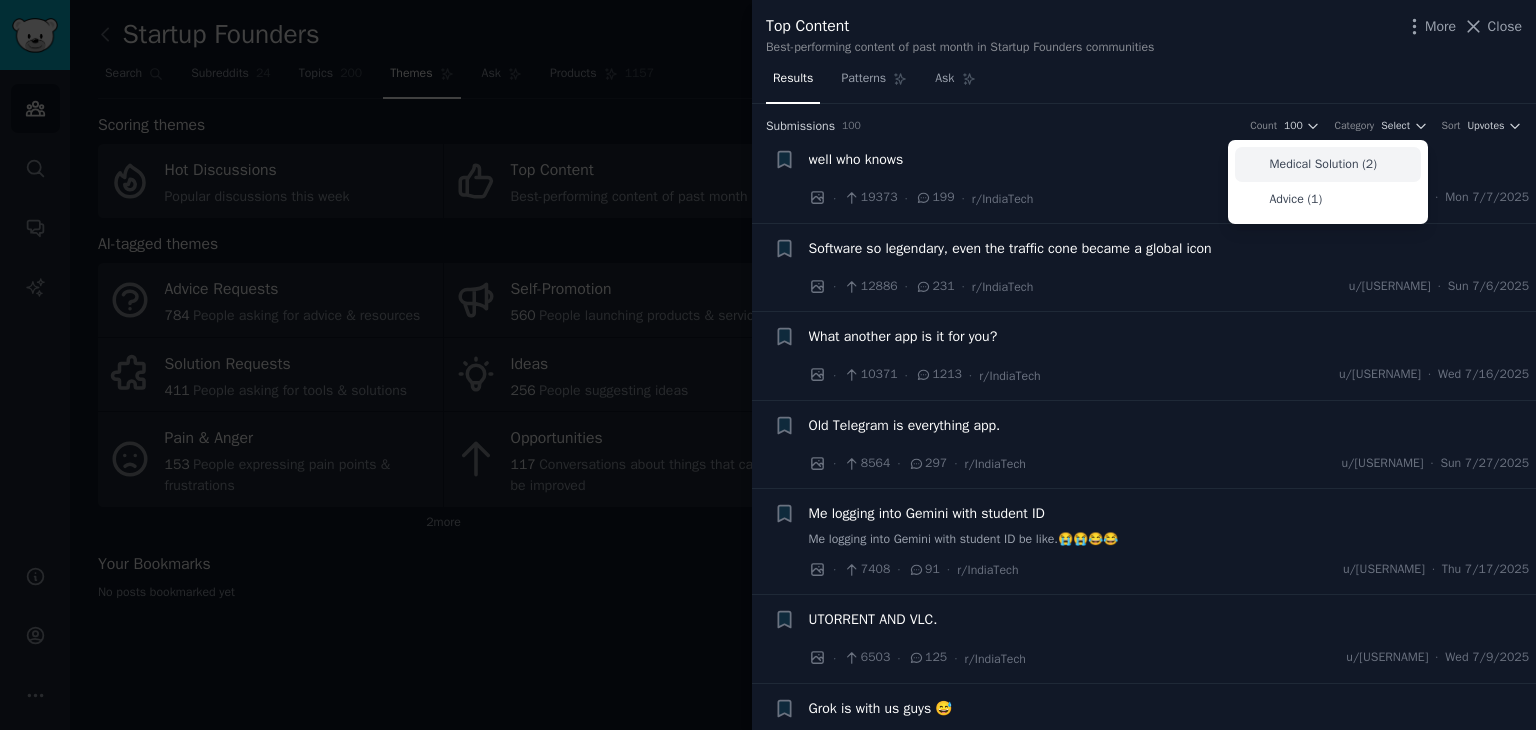 click on "Medical Solution (2)" at bounding box center (1323, 165) 